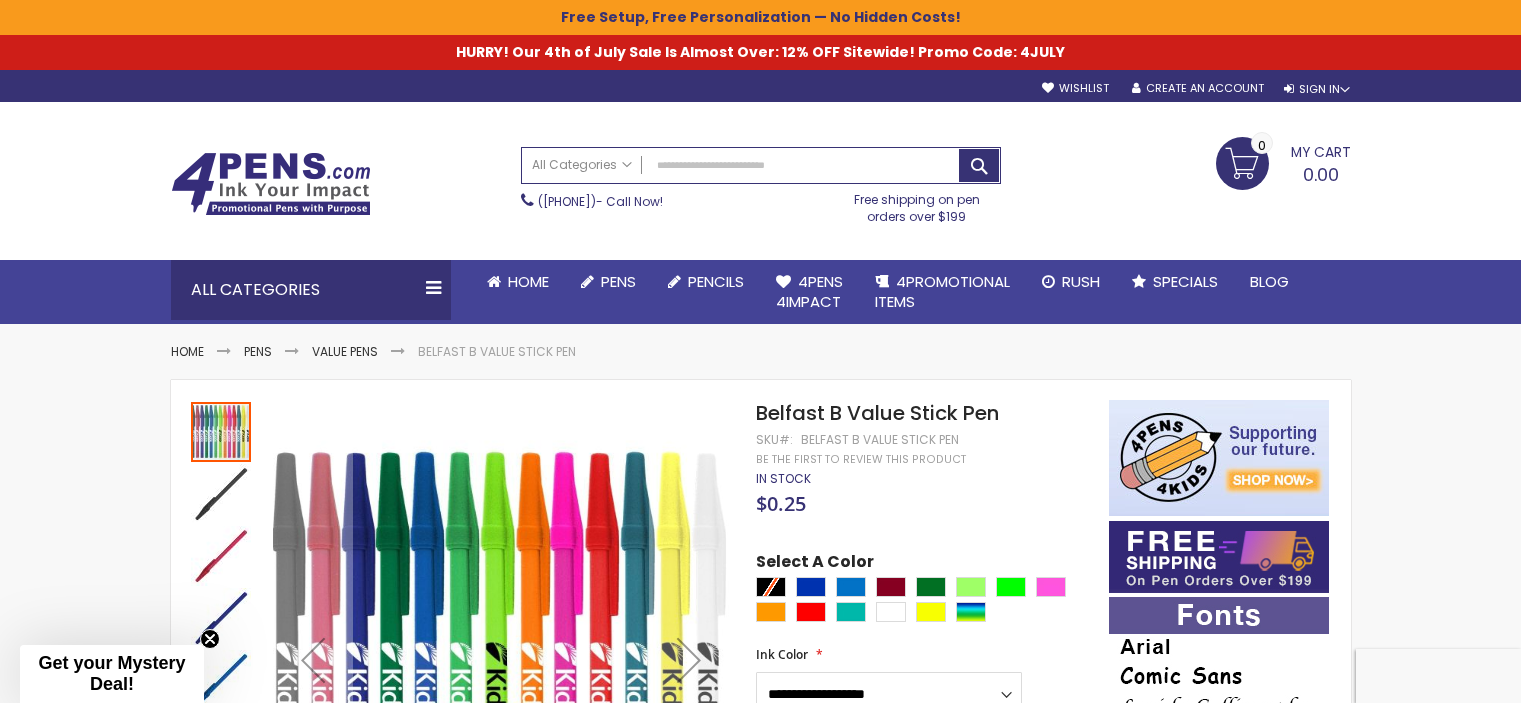scroll, scrollTop: 0, scrollLeft: 0, axis: both 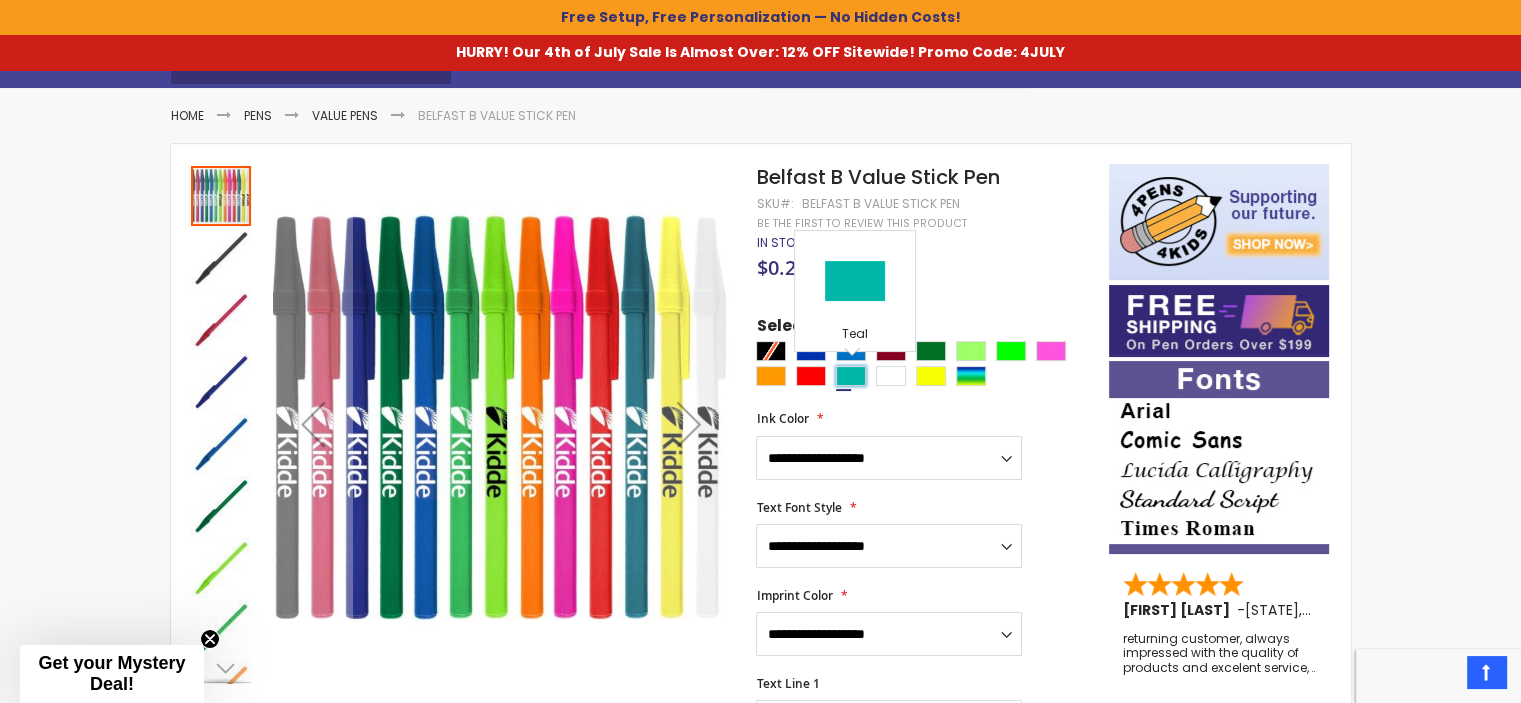 click at bounding box center [851, 376] 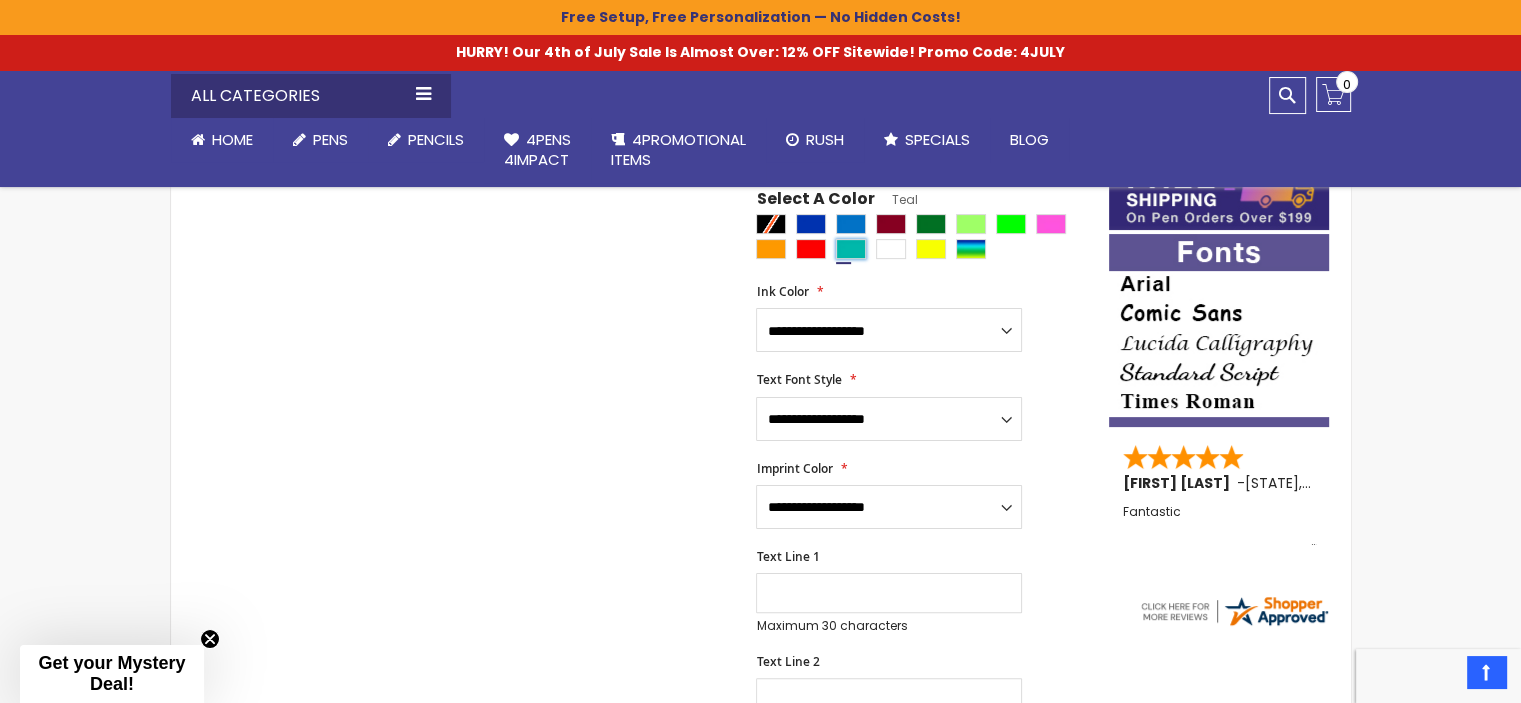 scroll, scrollTop: 368, scrollLeft: 0, axis: vertical 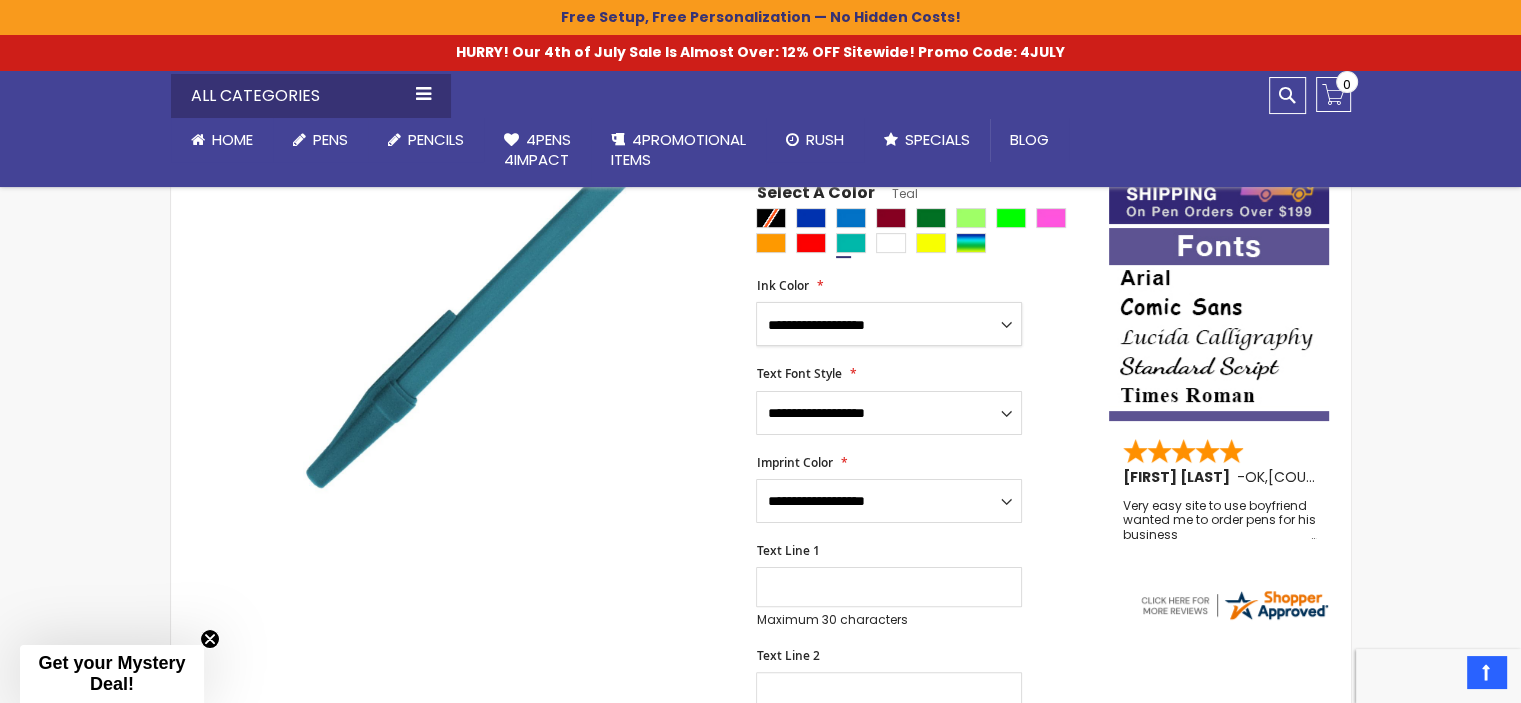 click on "**********" at bounding box center [889, 324] 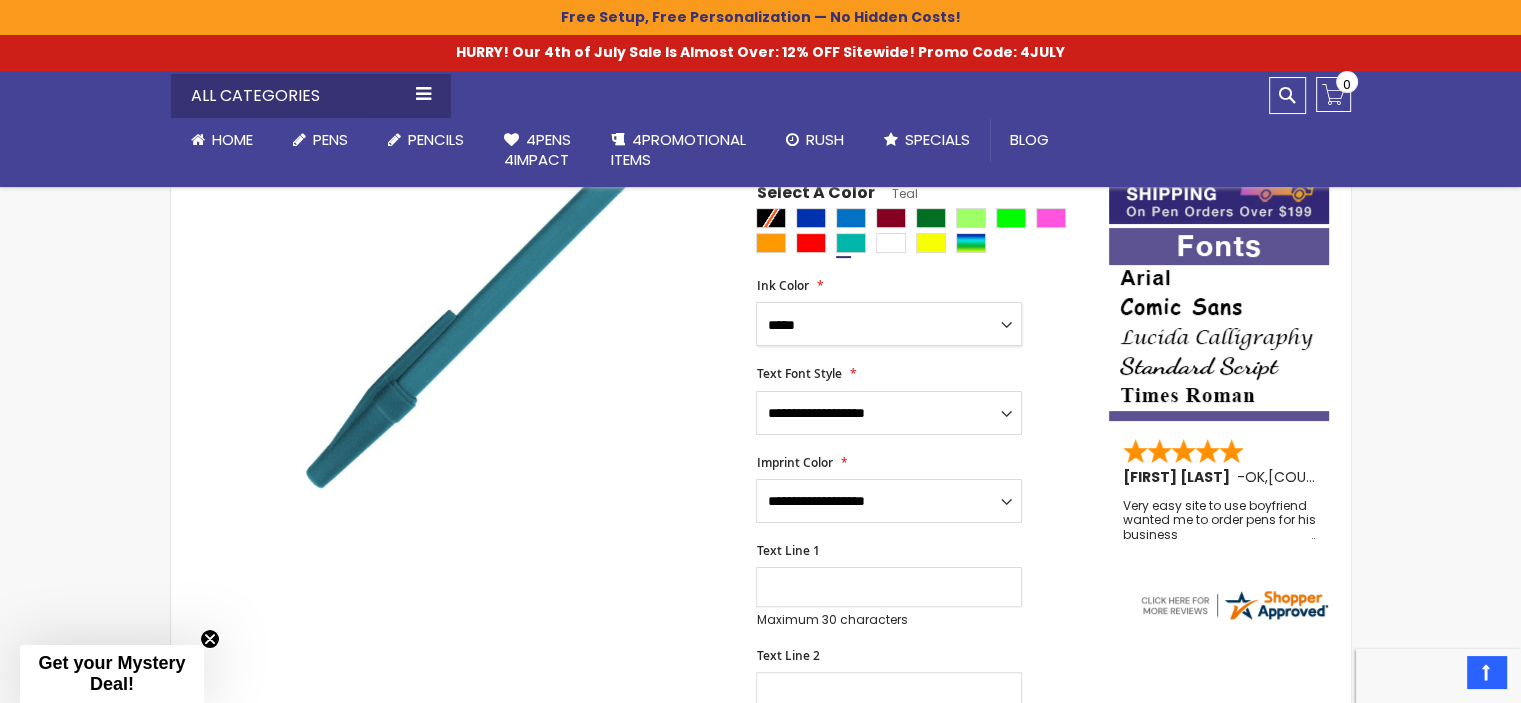 click on "**********" at bounding box center [889, 324] 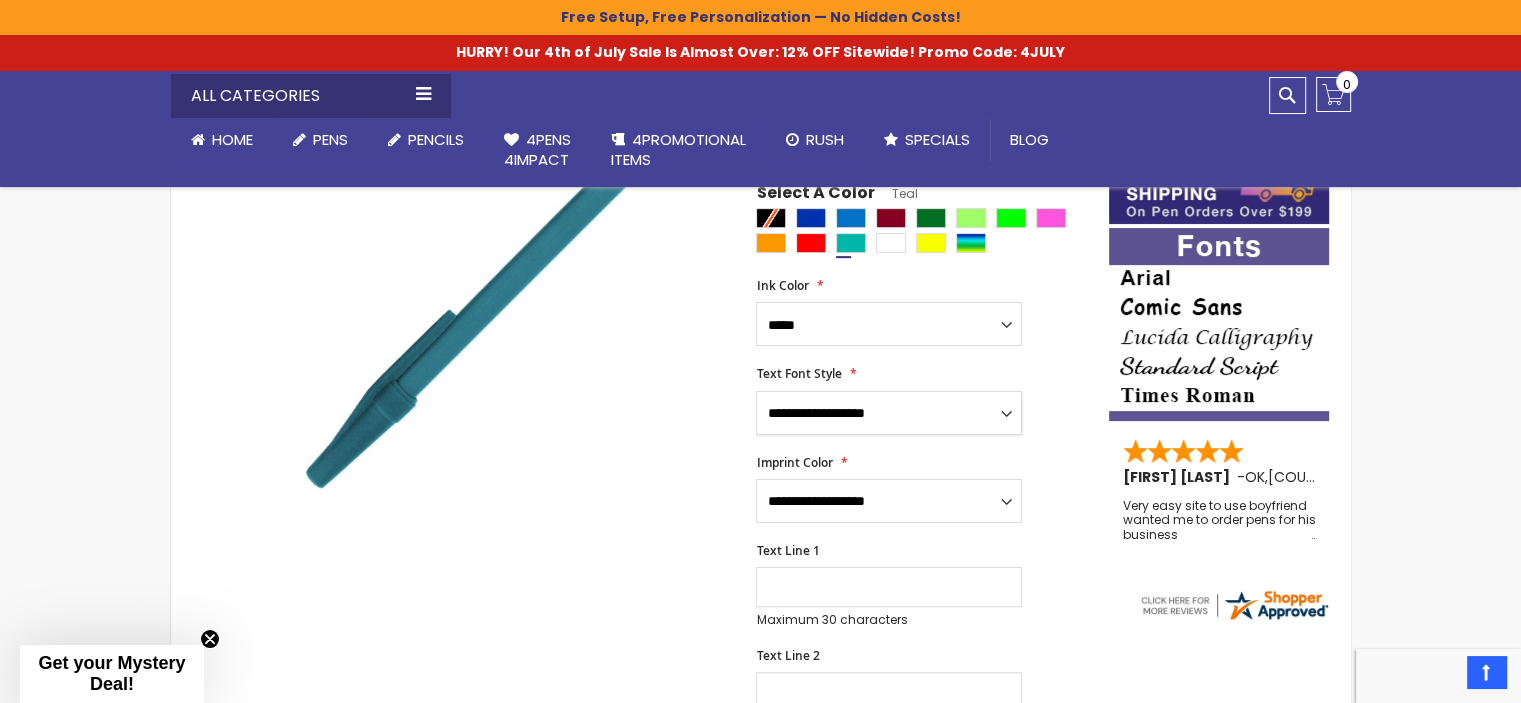 click on "**********" at bounding box center (889, 413) 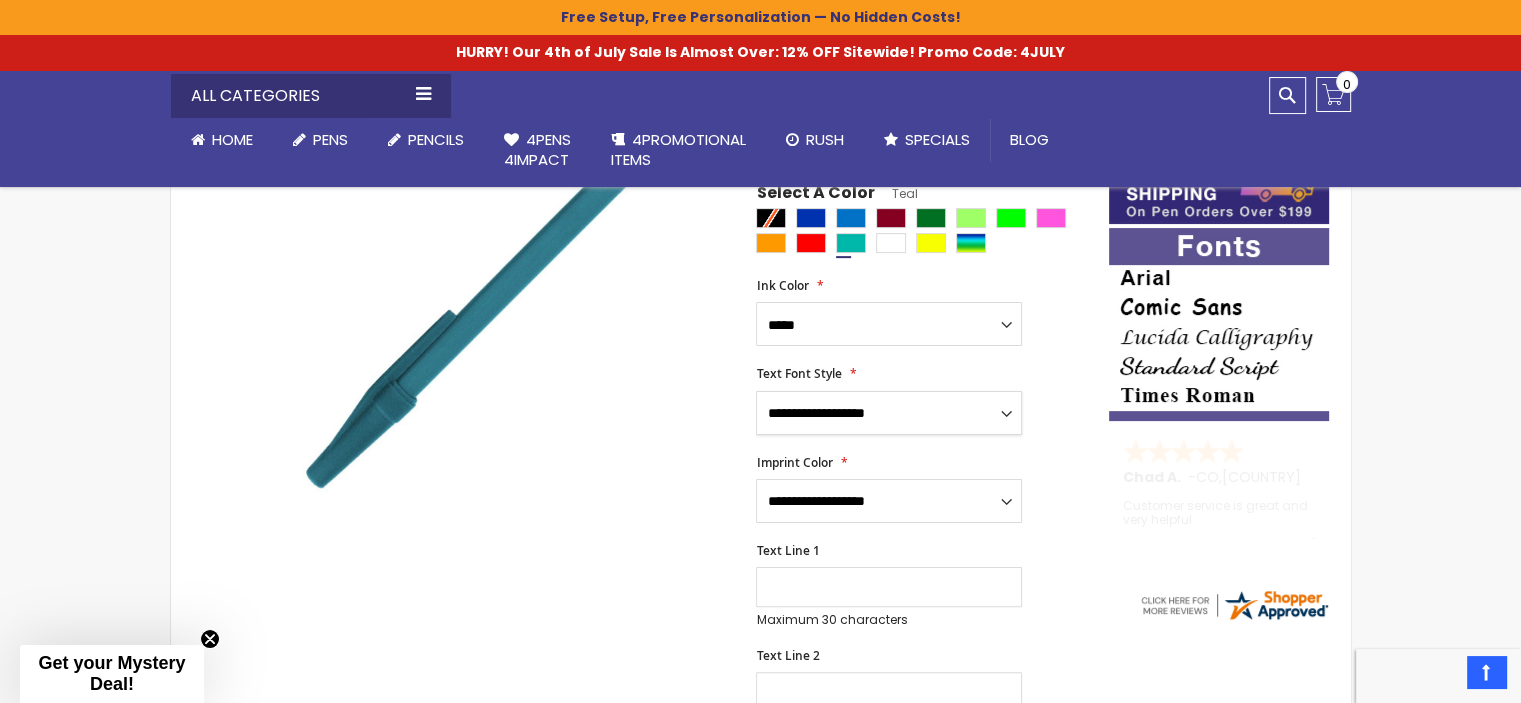 select on "****" 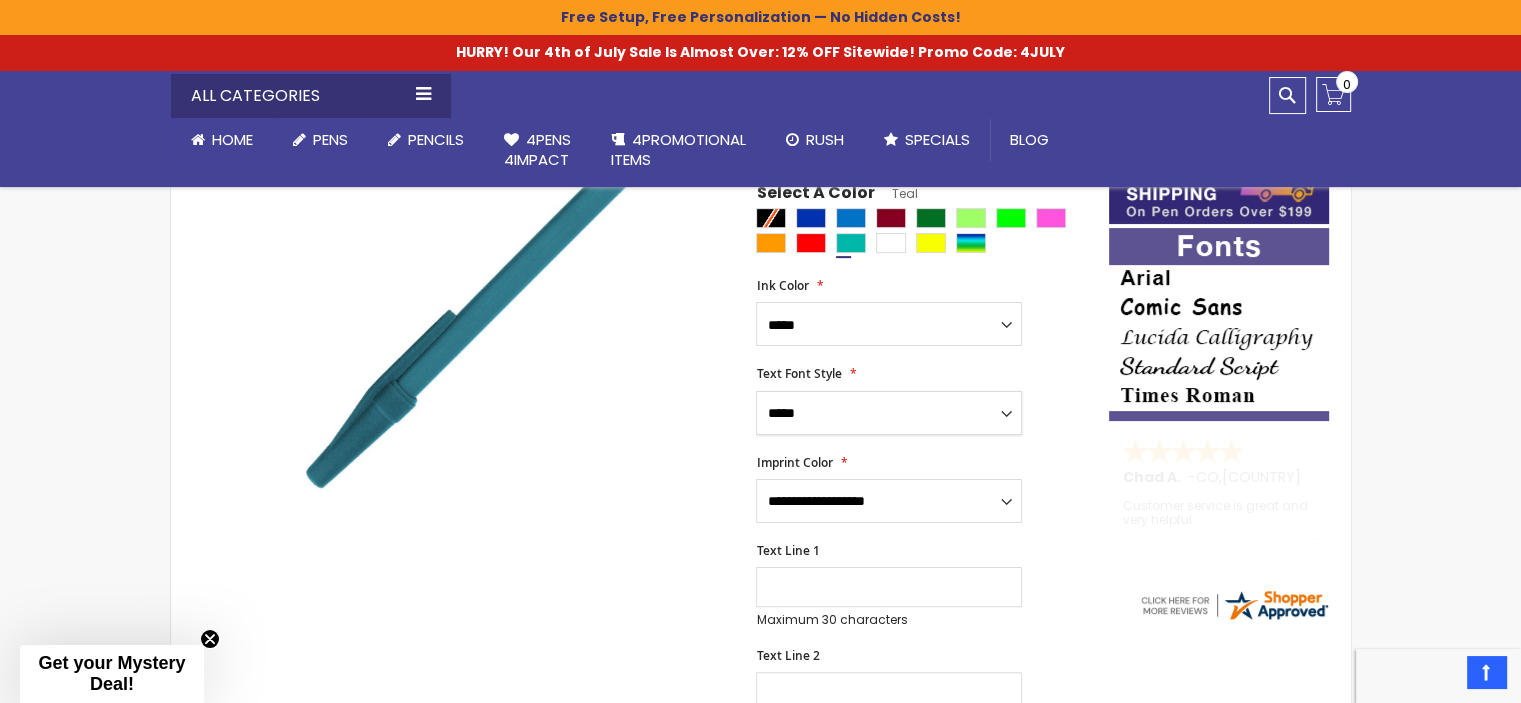 click on "**********" at bounding box center [889, 413] 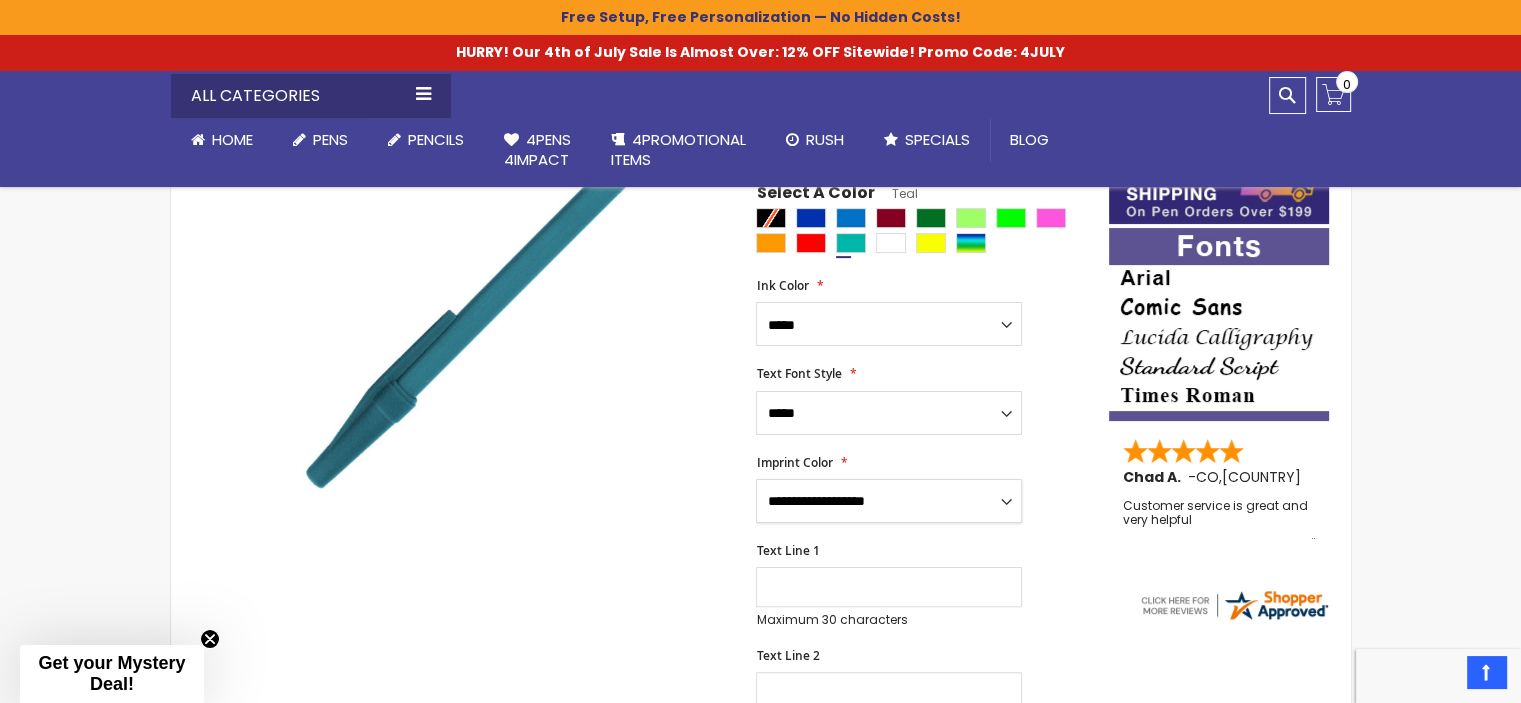 click on "**********" at bounding box center (889, 501) 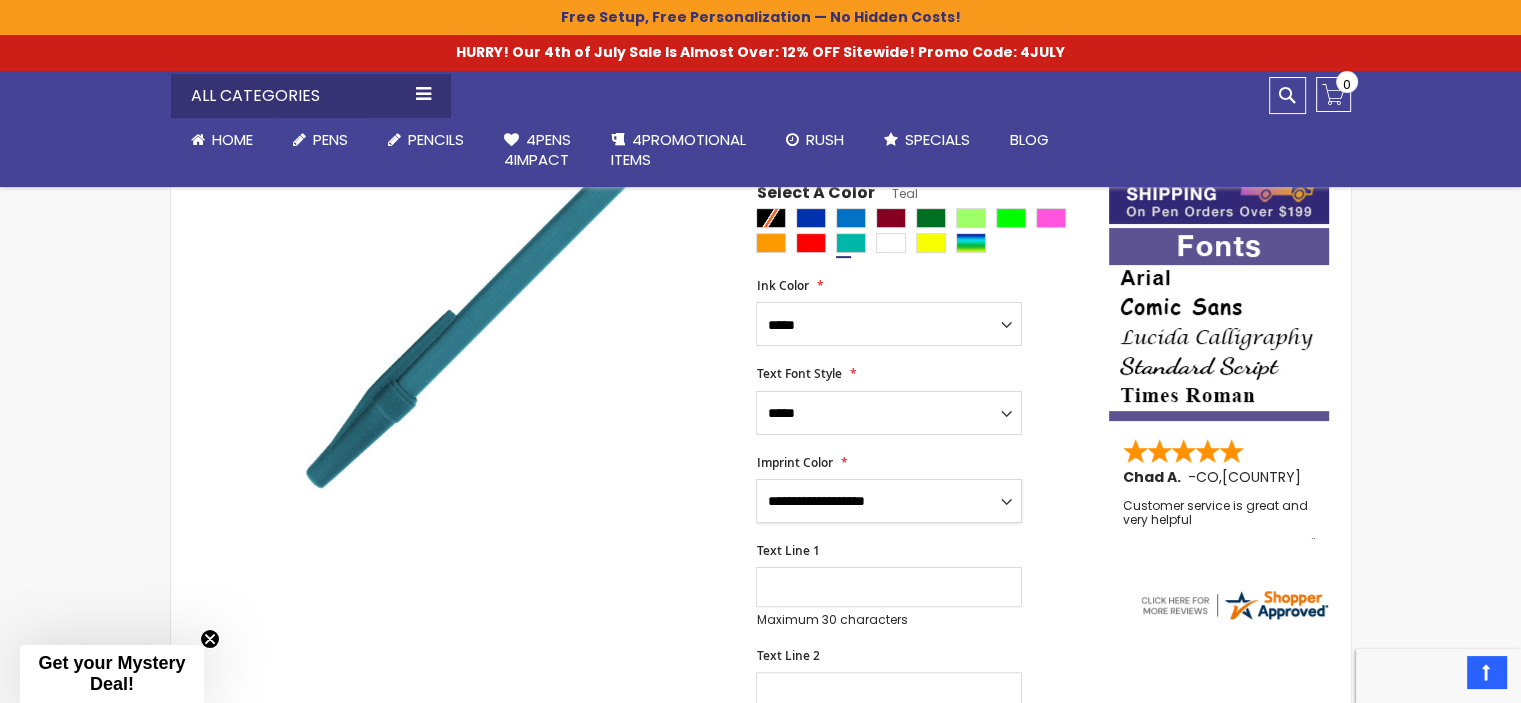 select on "****" 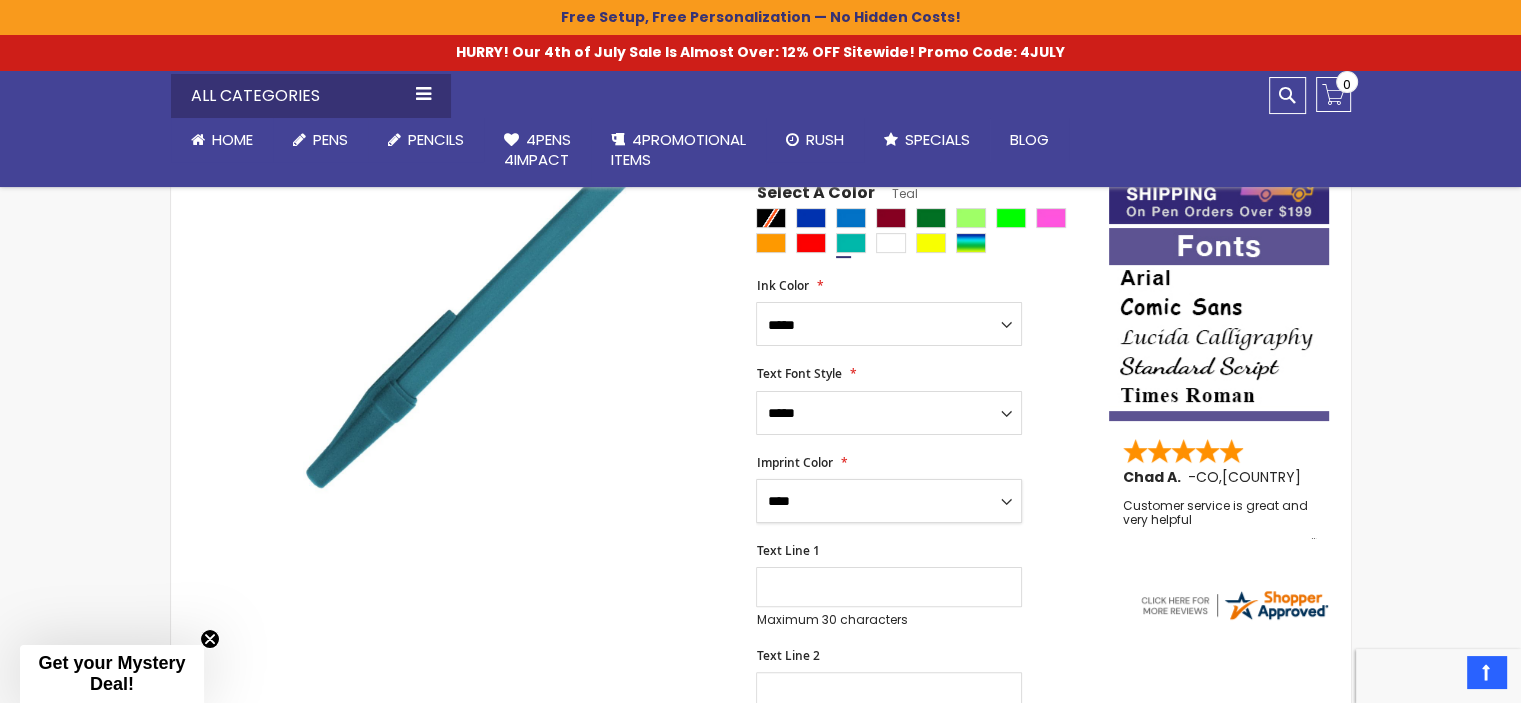 click on "**********" at bounding box center (889, 501) 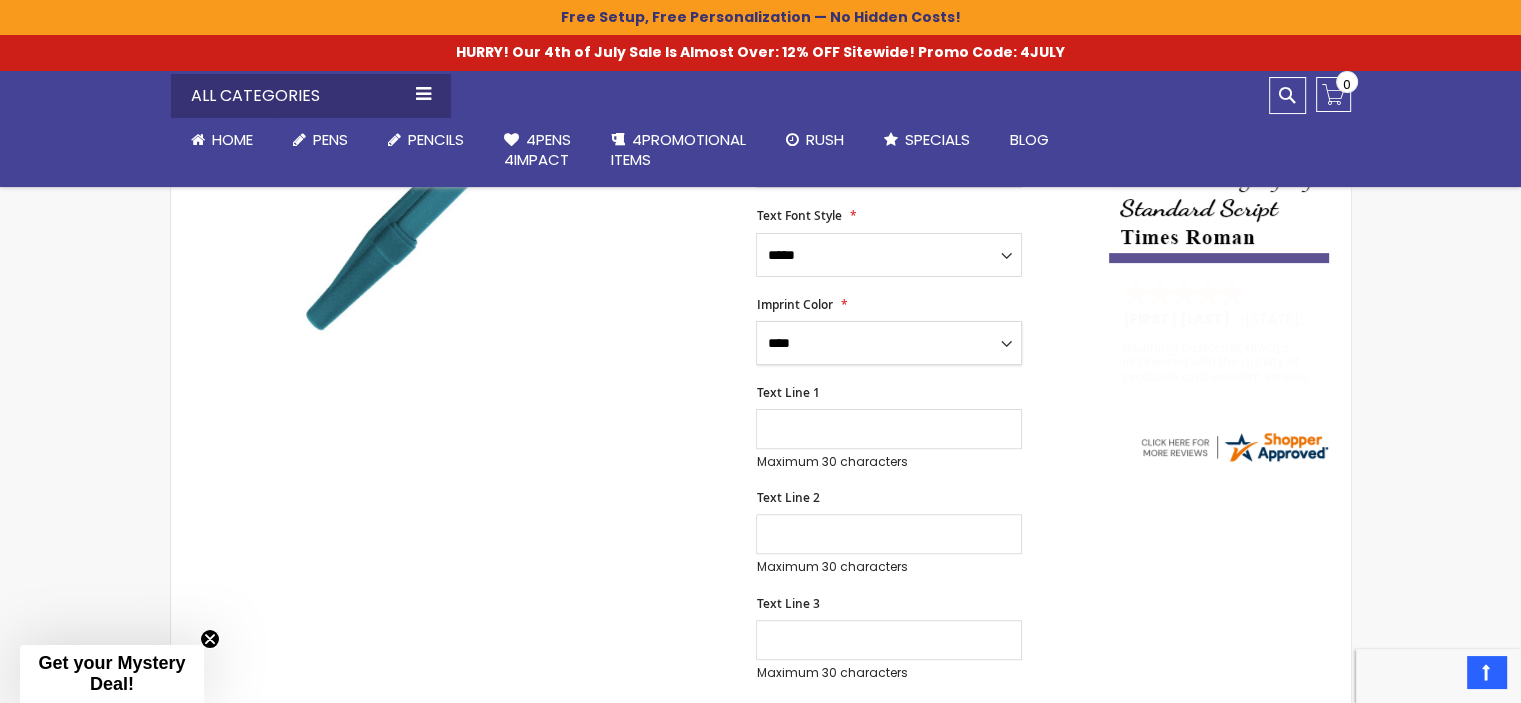 scroll, scrollTop: 568, scrollLeft: 0, axis: vertical 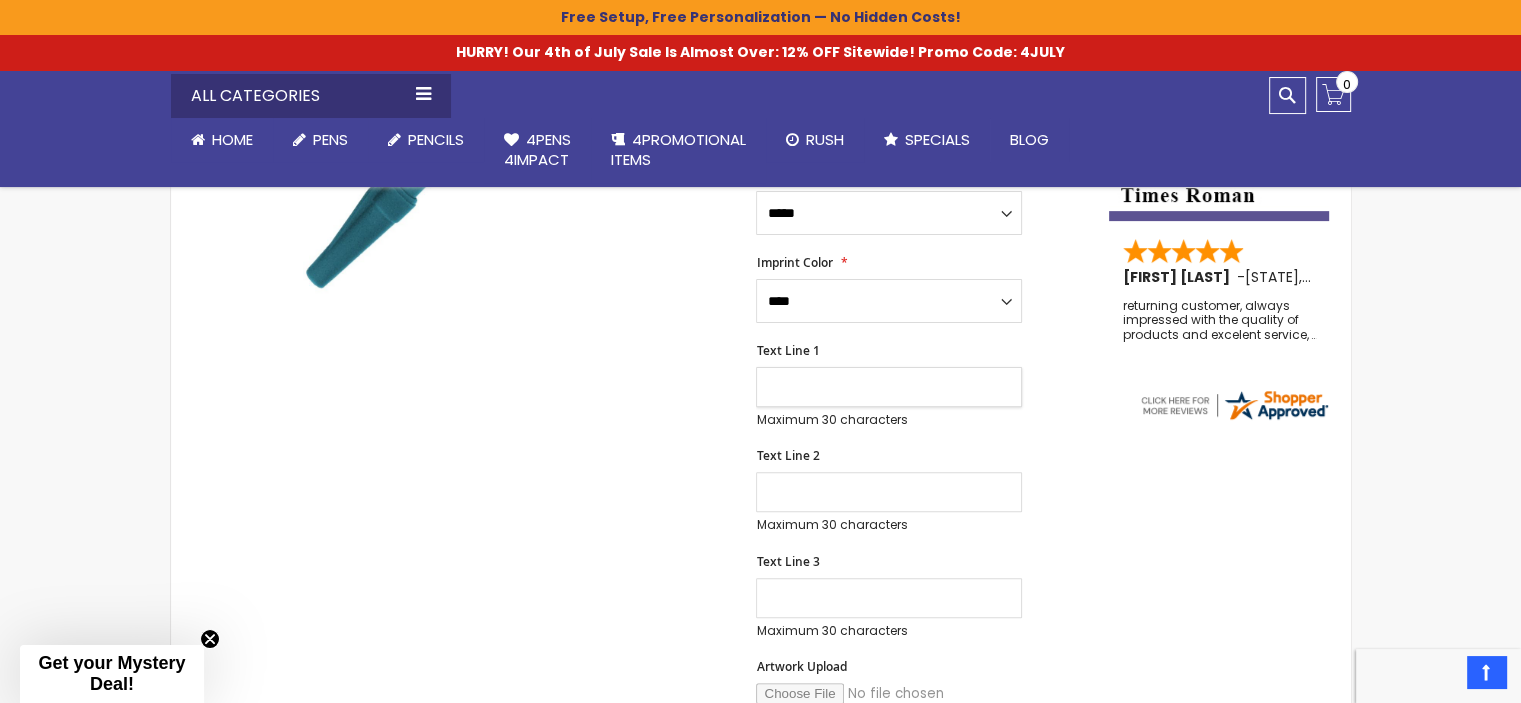 click on "Text Line 1" at bounding box center (889, 387) 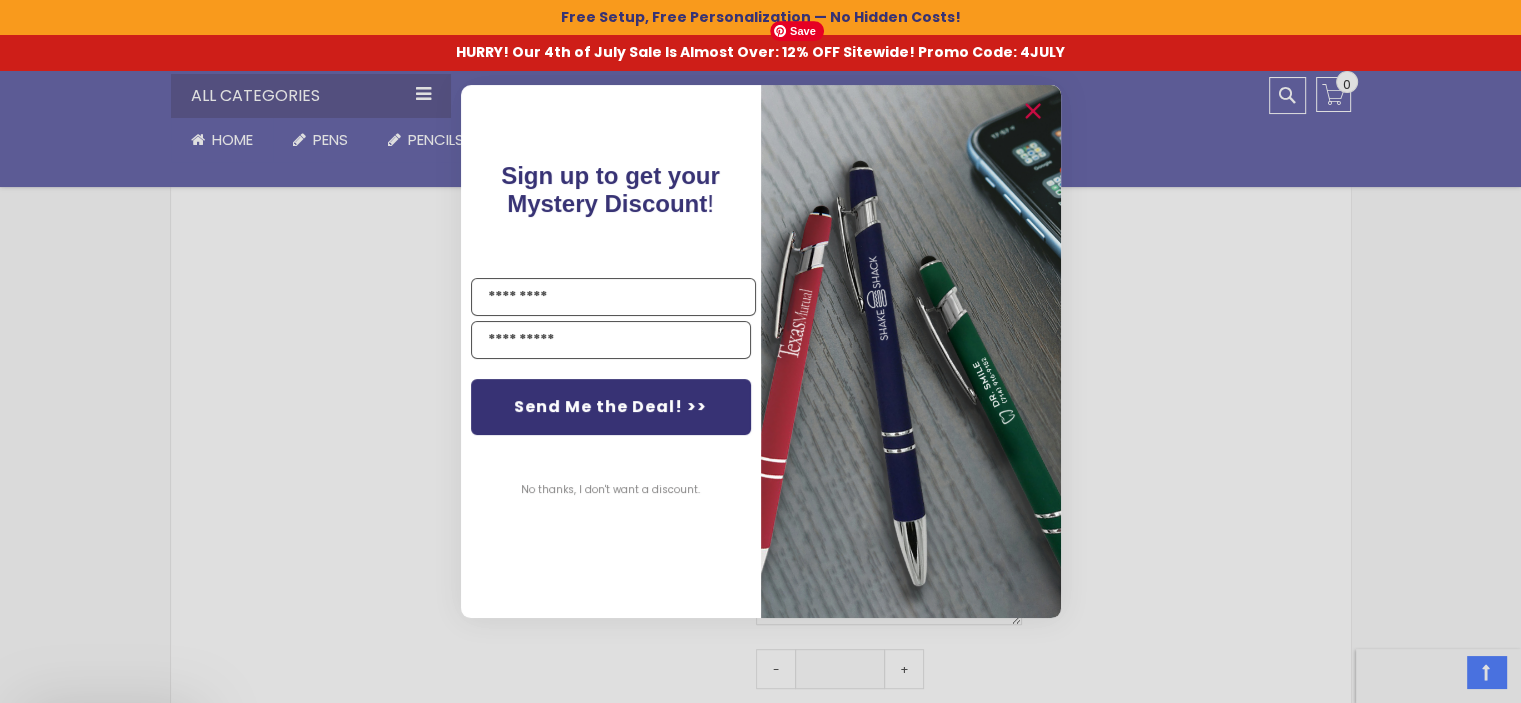 scroll, scrollTop: 851, scrollLeft: 0, axis: vertical 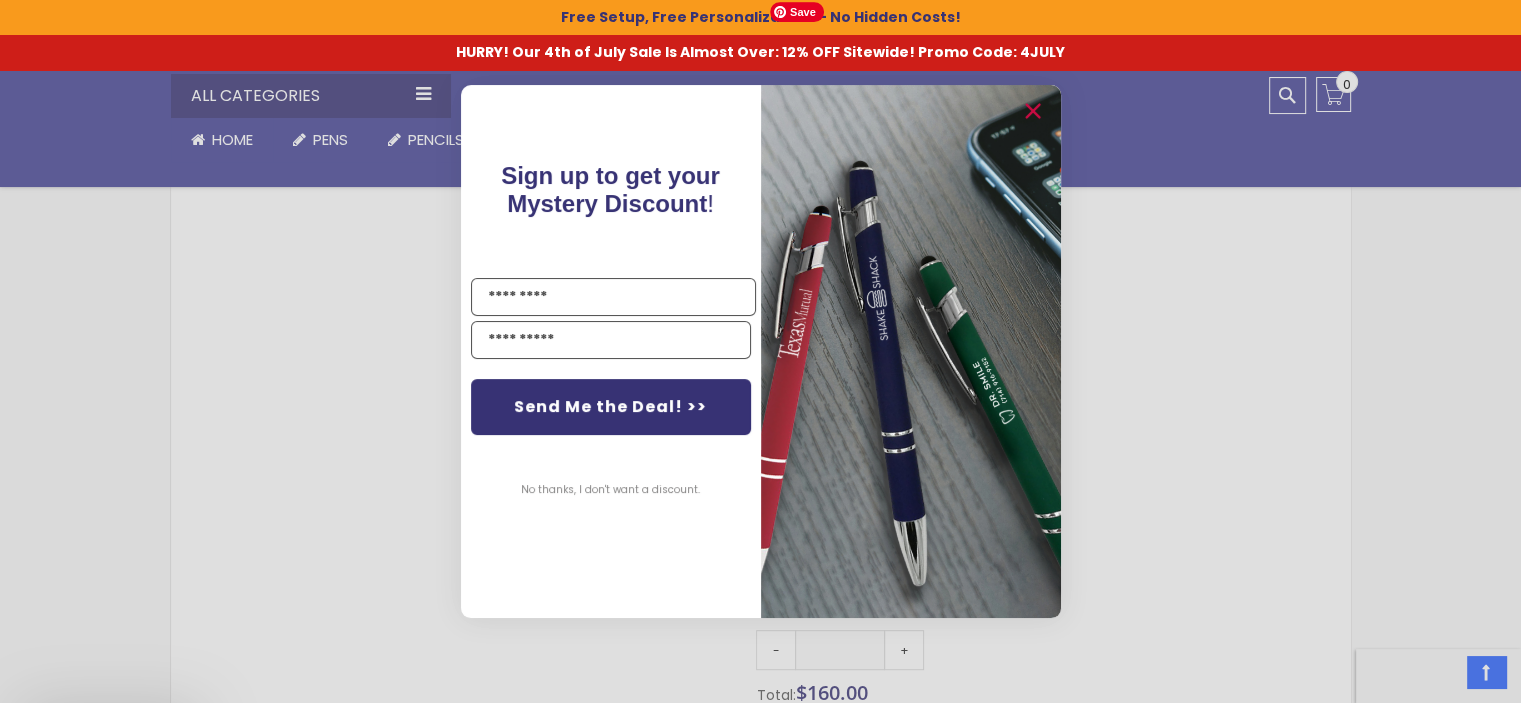 type on "*******" 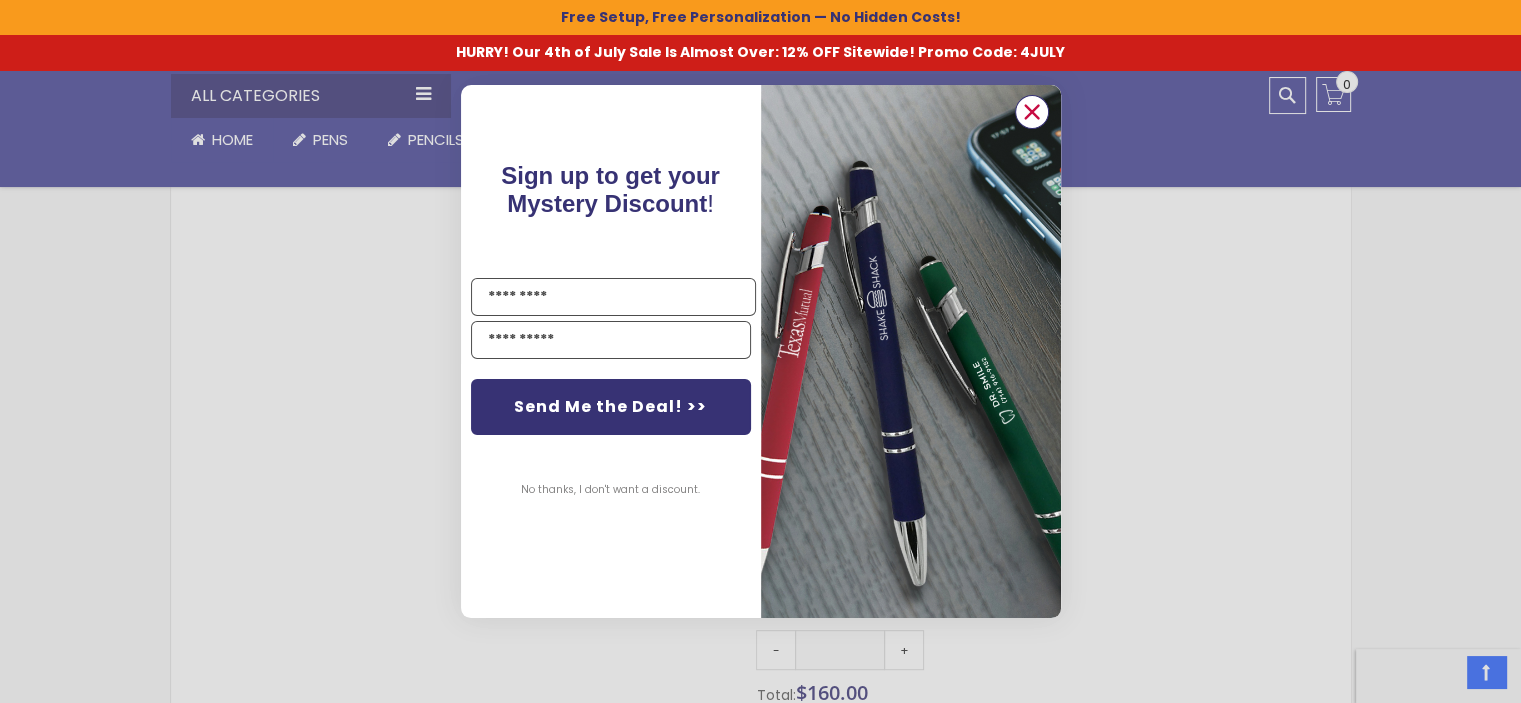 click at bounding box center (1031, 112) 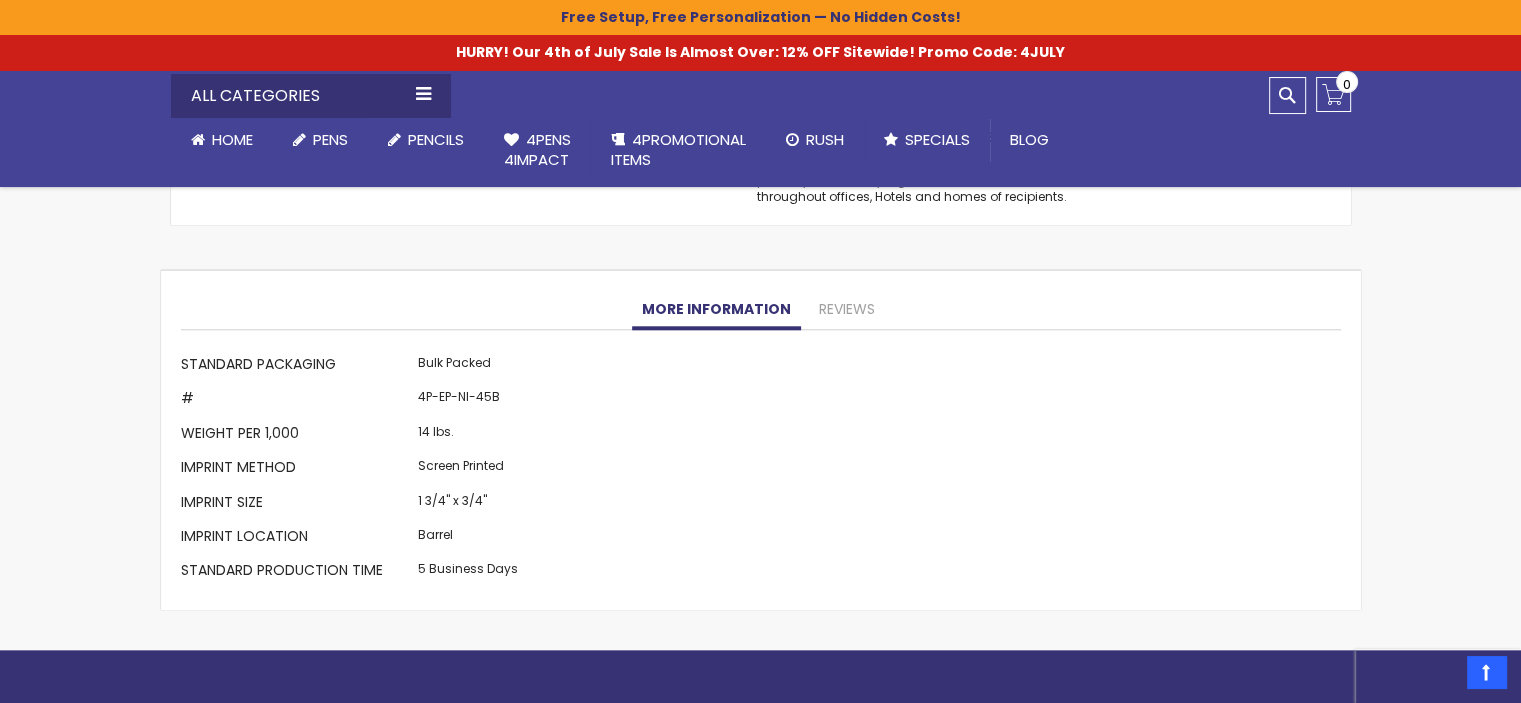scroll, scrollTop: 1892, scrollLeft: 0, axis: vertical 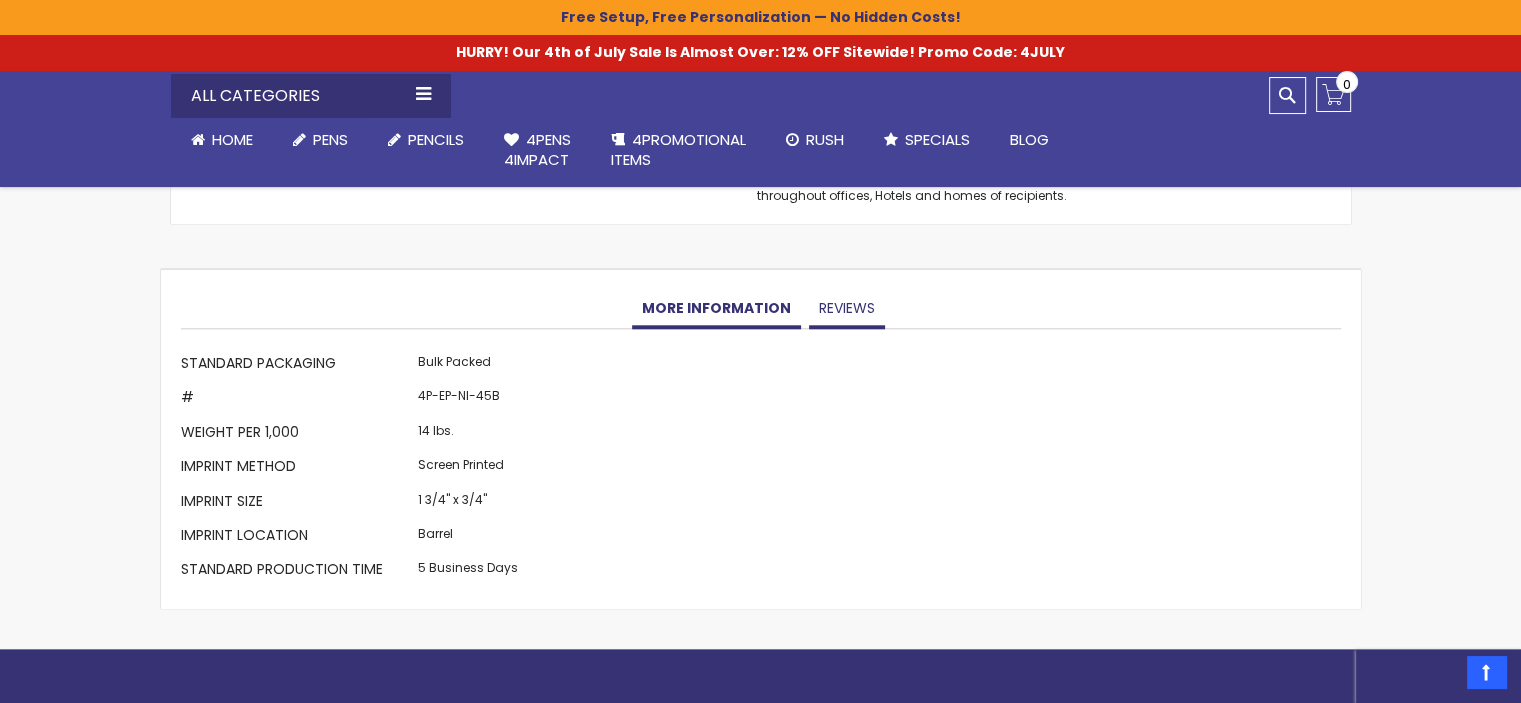 click on "Reviews" at bounding box center (847, 309) 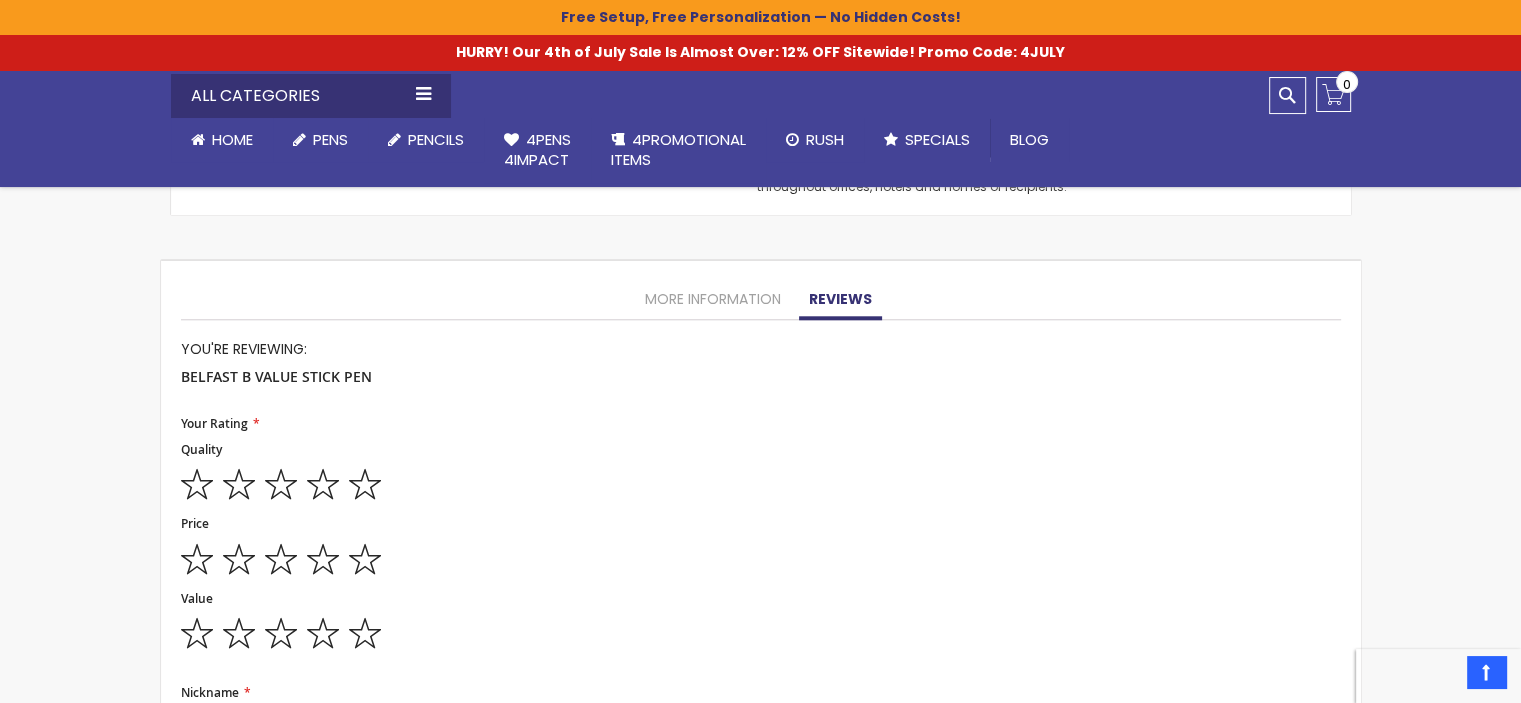 scroll, scrollTop: 1899, scrollLeft: 0, axis: vertical 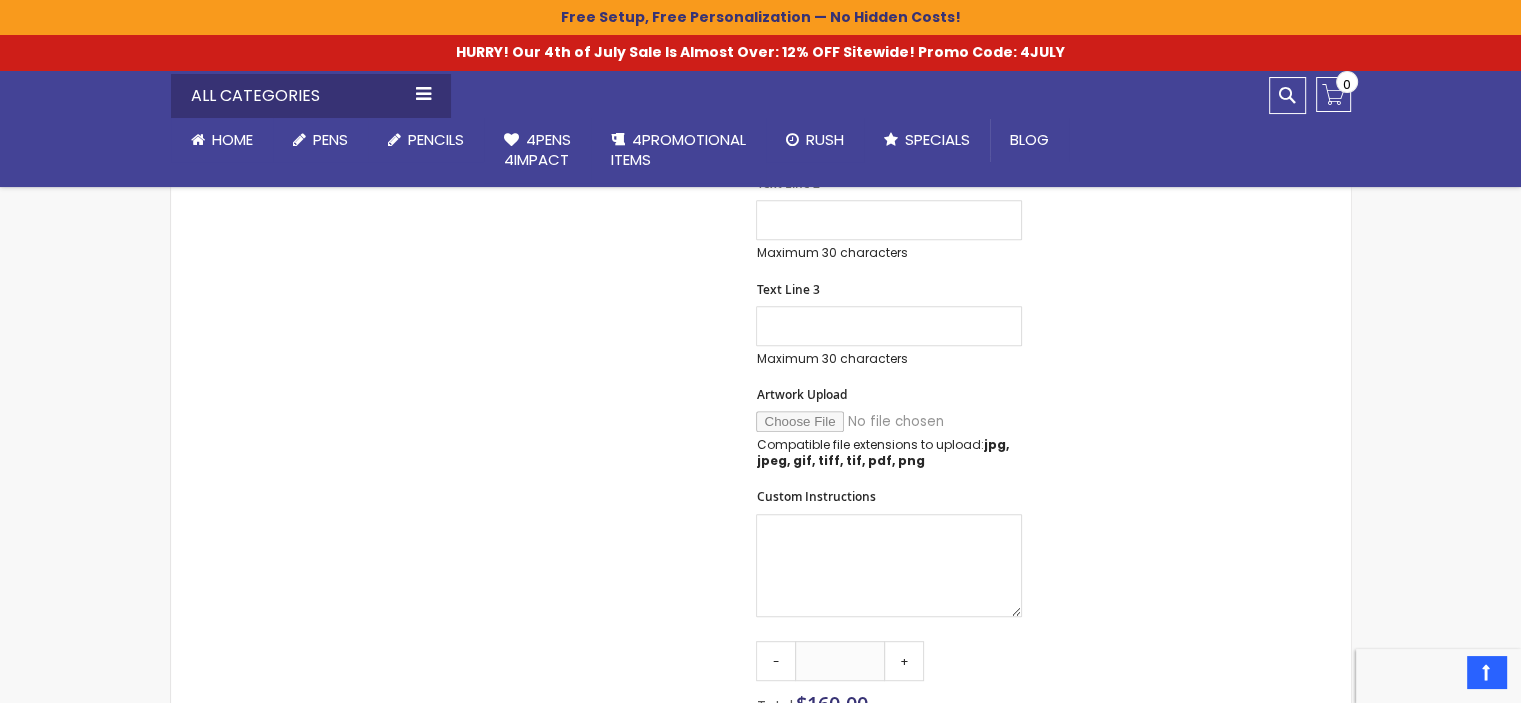 click on "Artwork Upload
Compatible file extensions to upload:
jpg, jpeg, gif, tiff, tif, pdf, png" at bounding box center (922, 428) 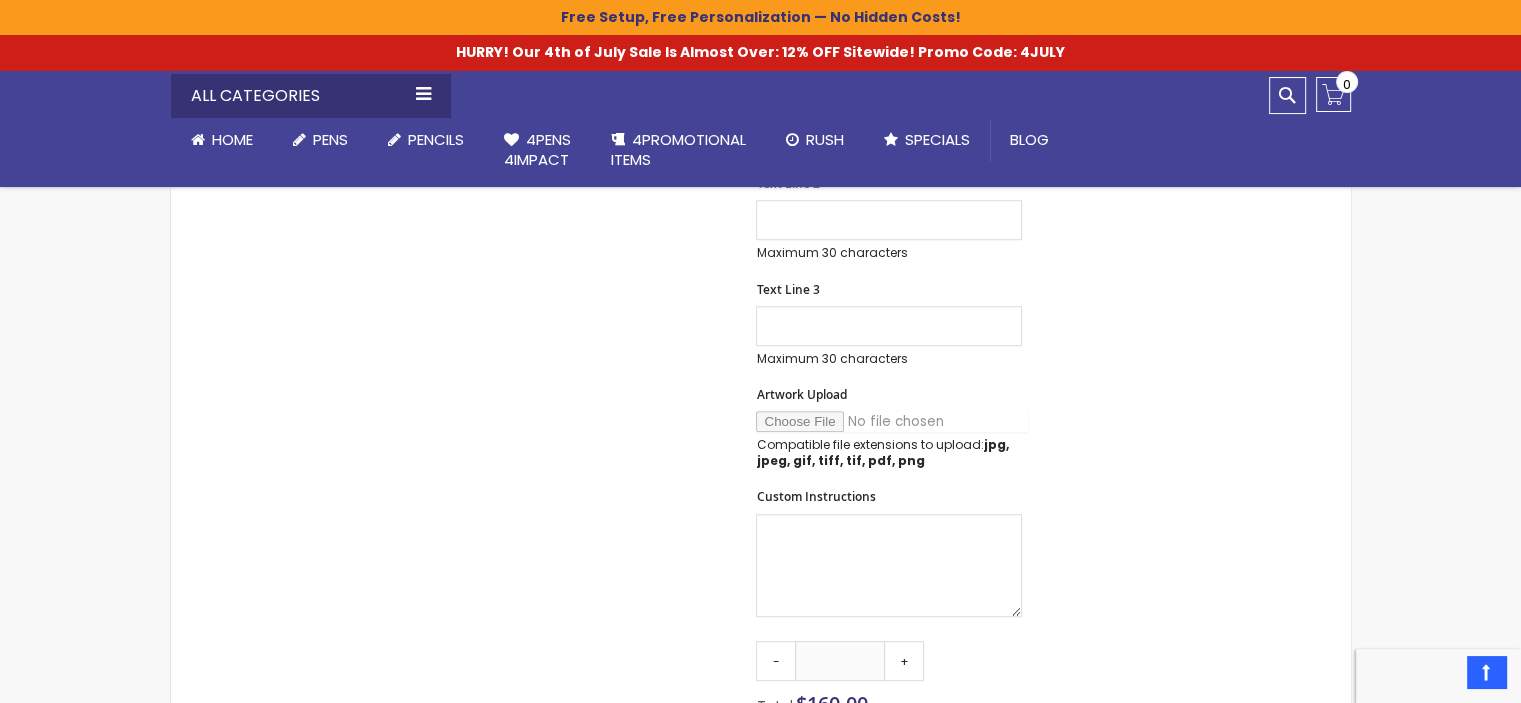 click on "Artwork Upload" at bounding box center (892, 421) 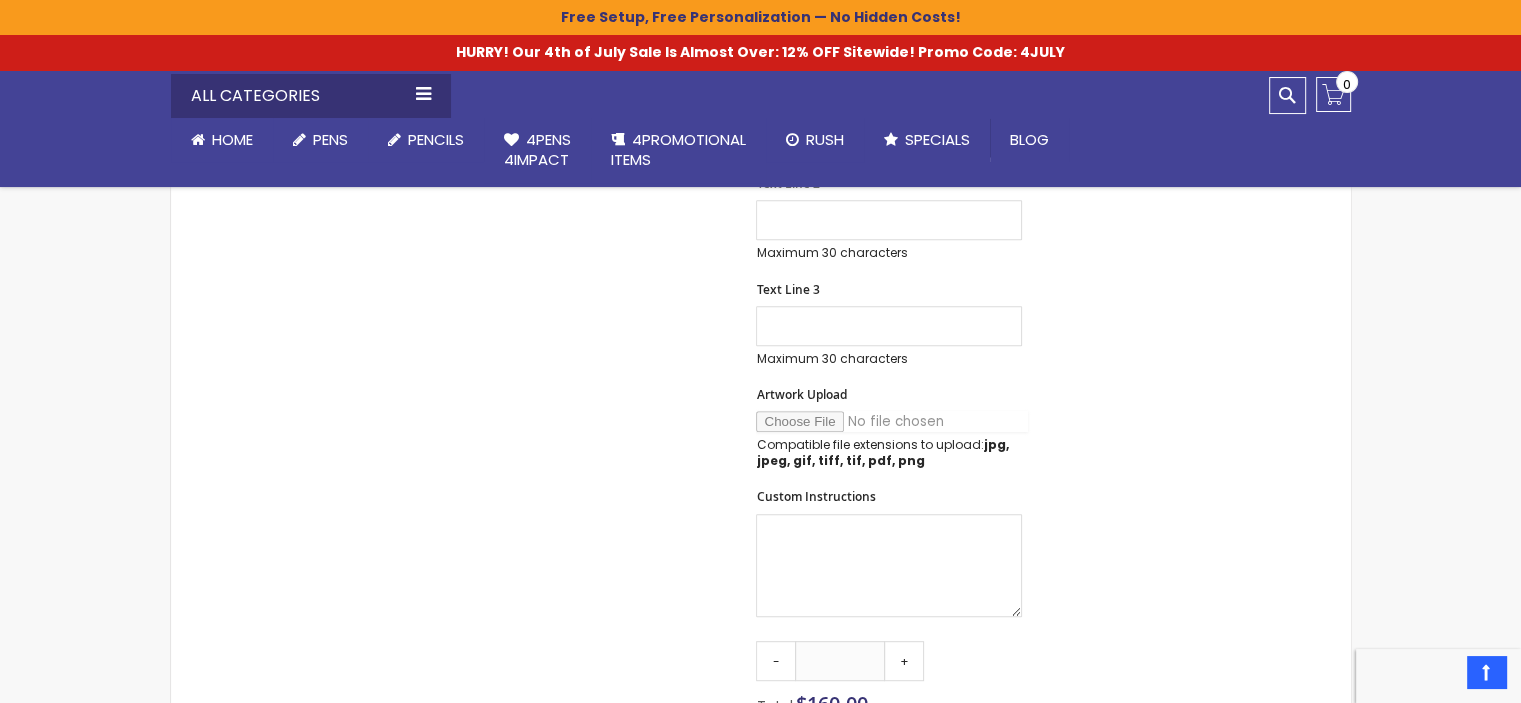 type on "**********" 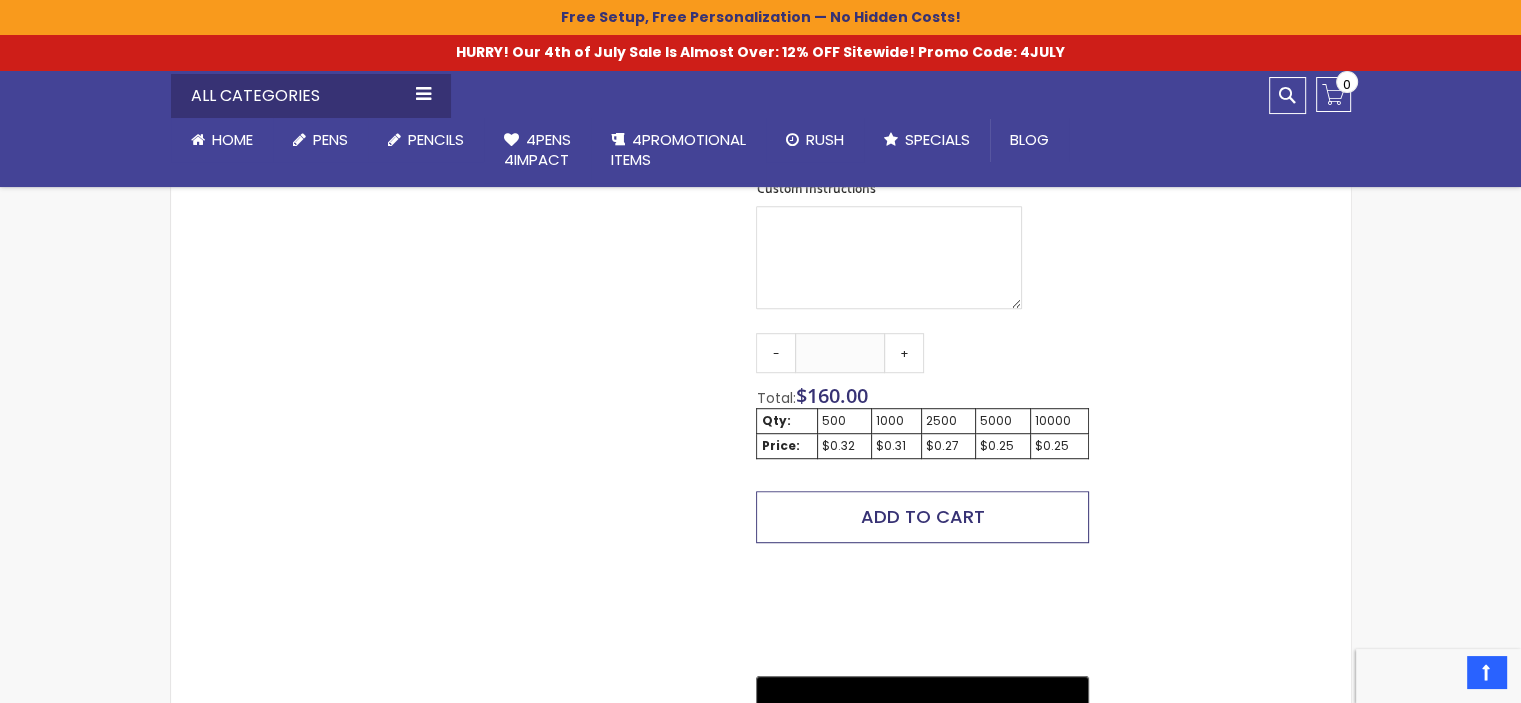 click on "Add to Cart" at bounding box center [923, 516] 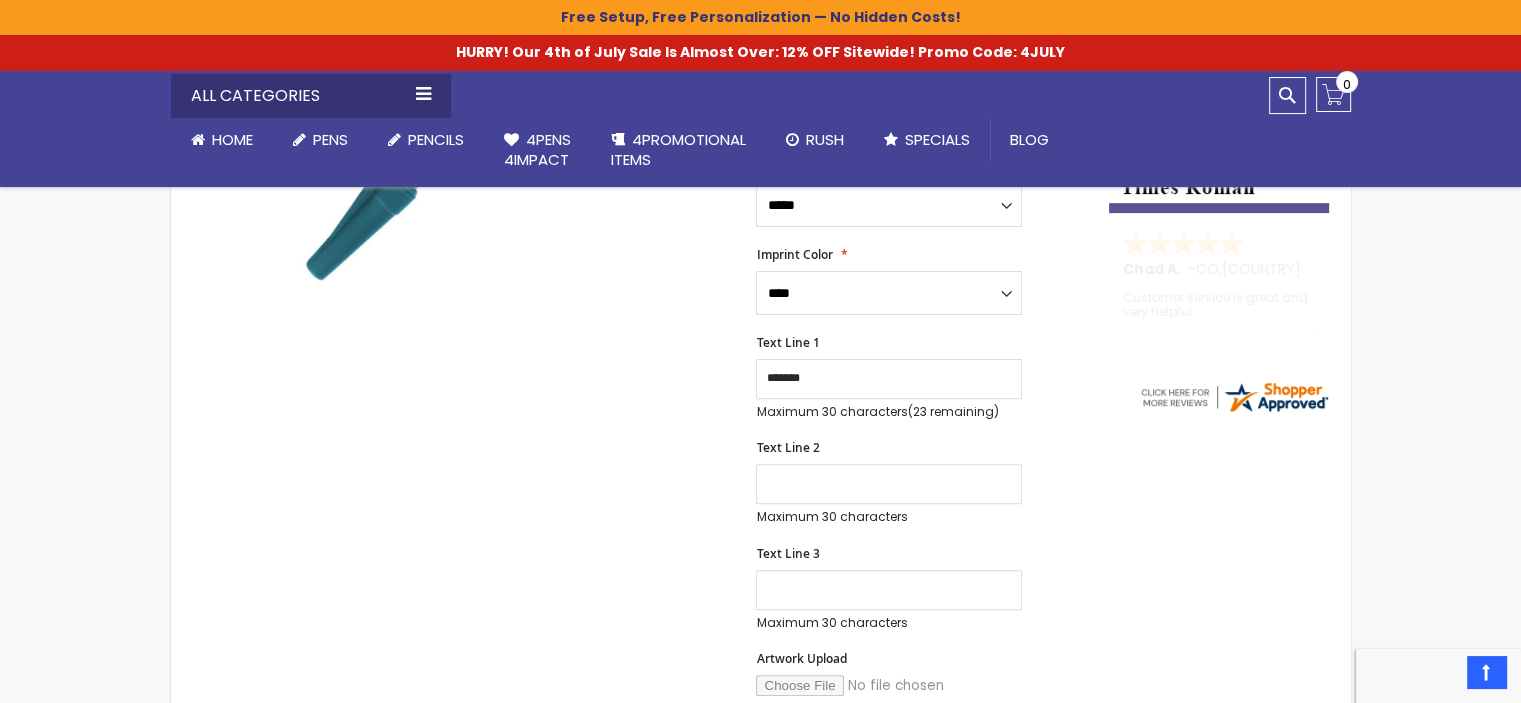 scroll, scrollTop: 530, scrollLeft: 0, axis: vertical 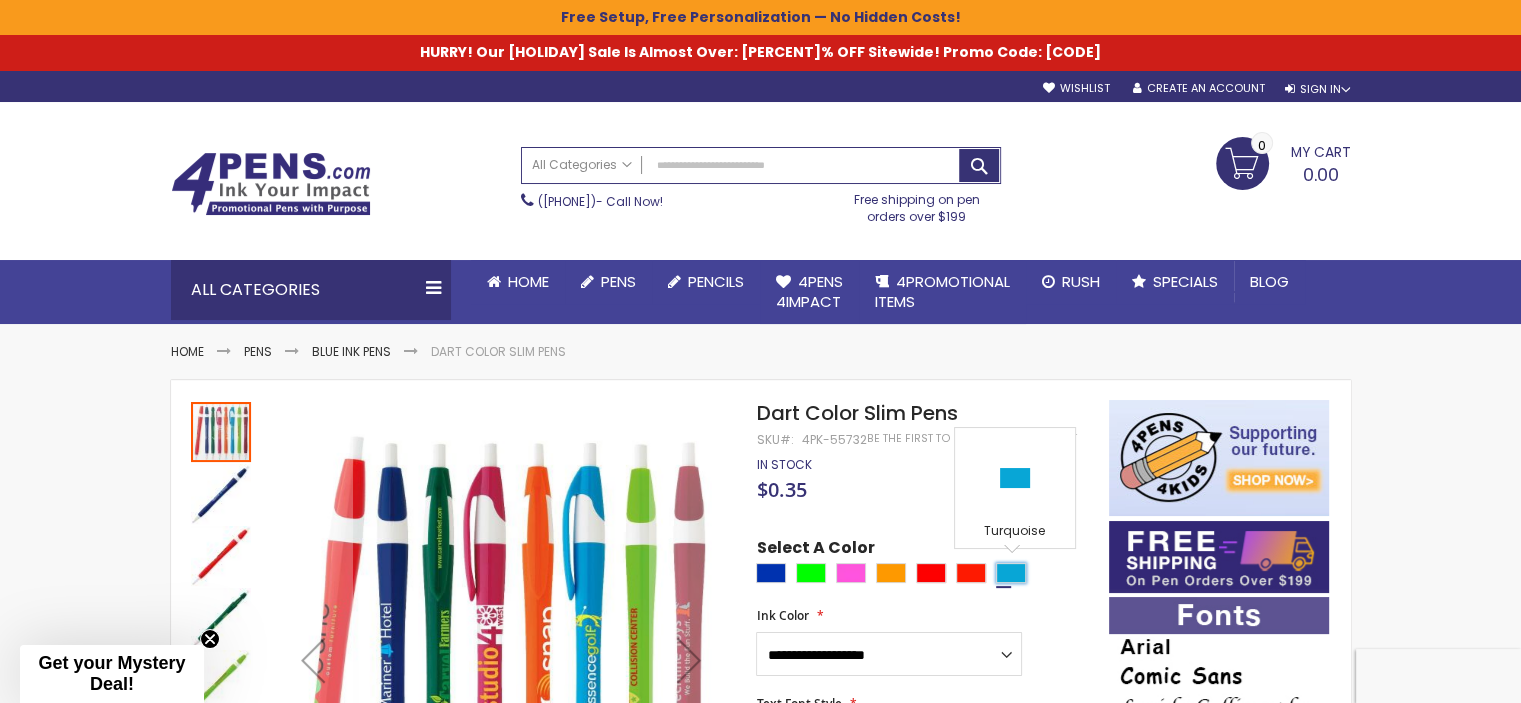 click at bounding box center (1011, 573) 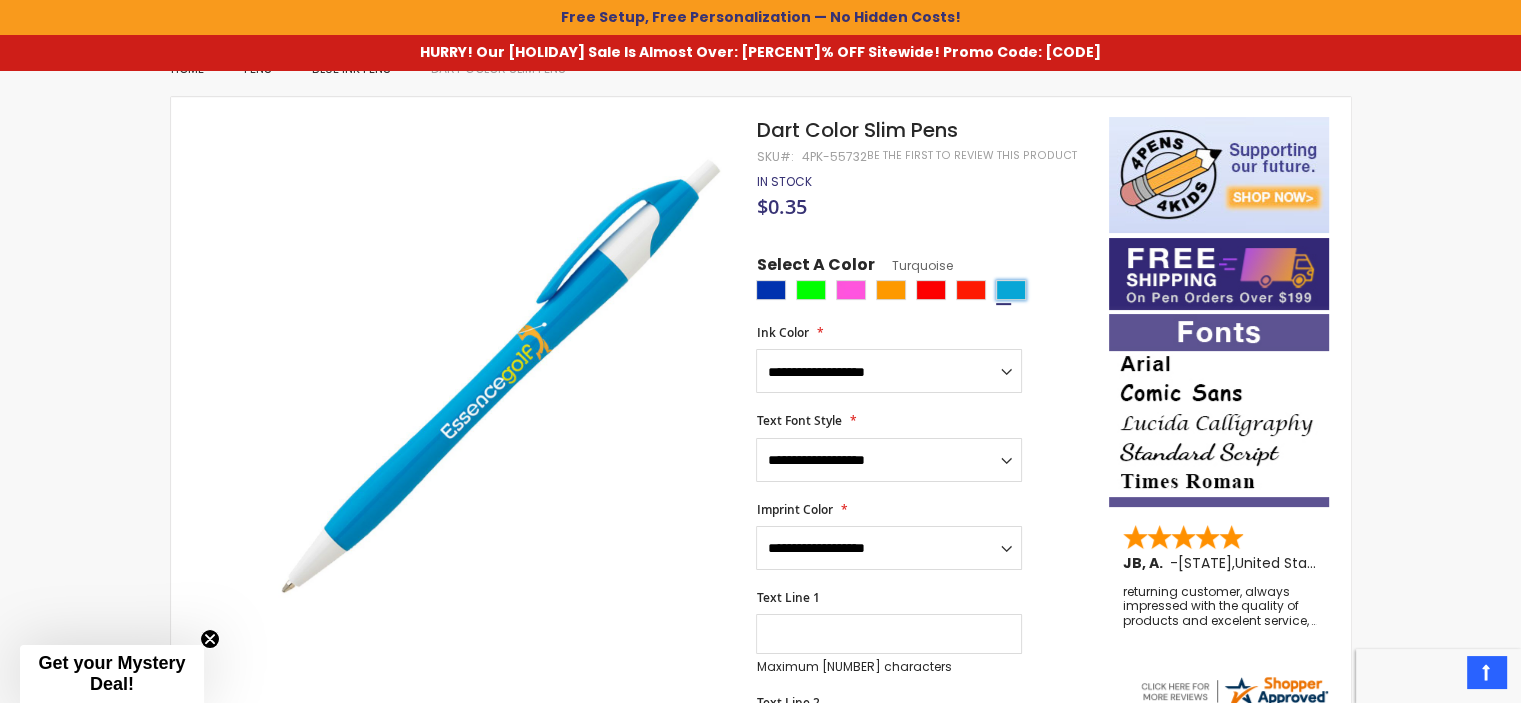 scroll, scrollTop: 290, scrollLeft: 0, axis: vertical 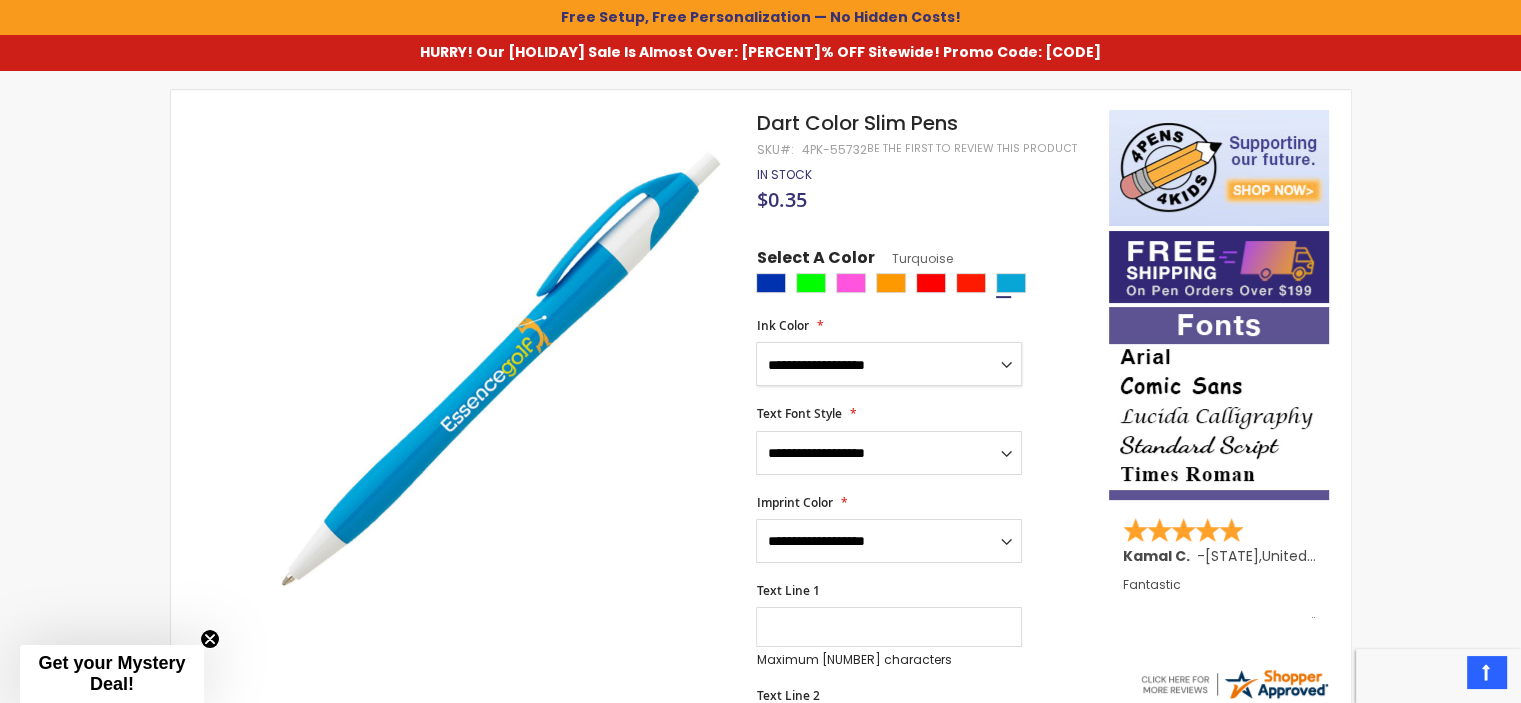 click on "**********" at bounding box center (889, 364) 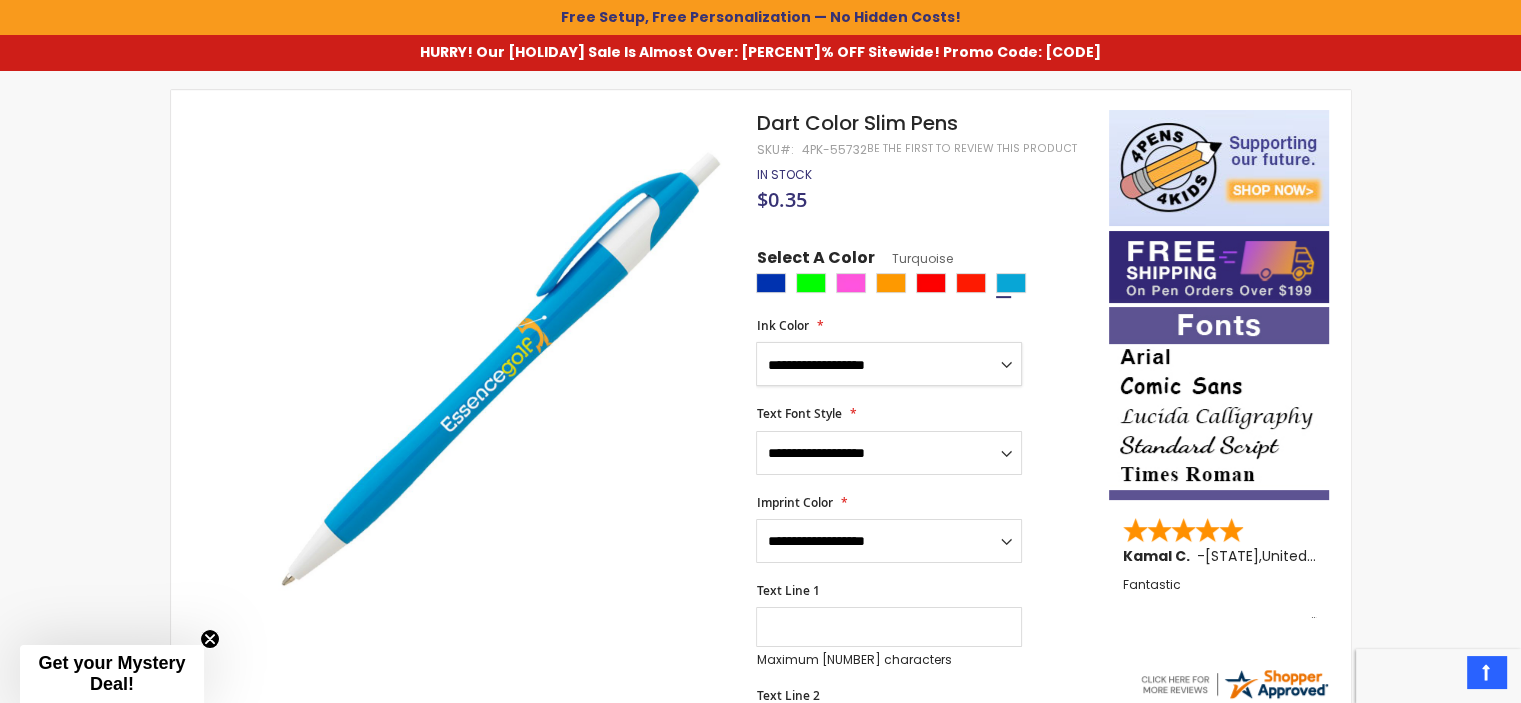 select on "****" 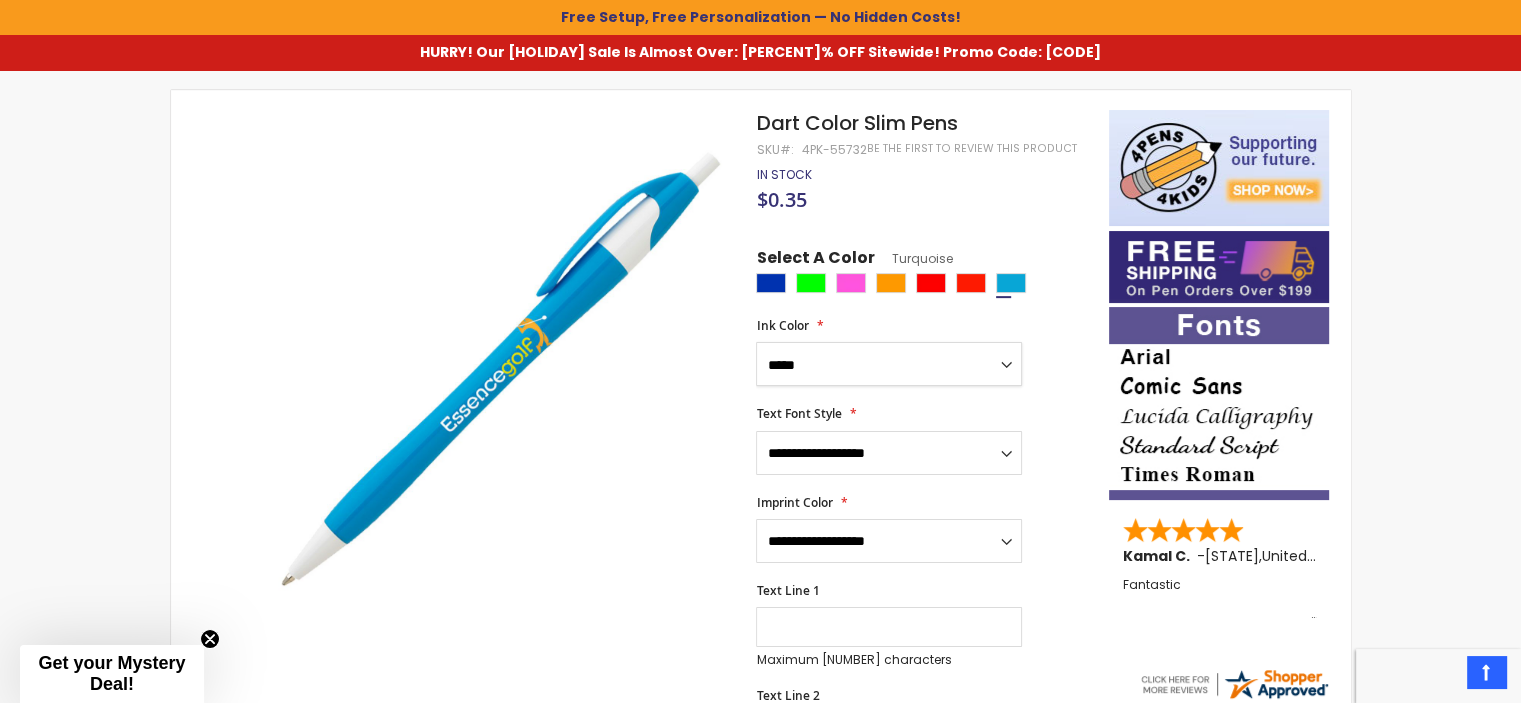 click on "**********" at bounding box center [889, 364] 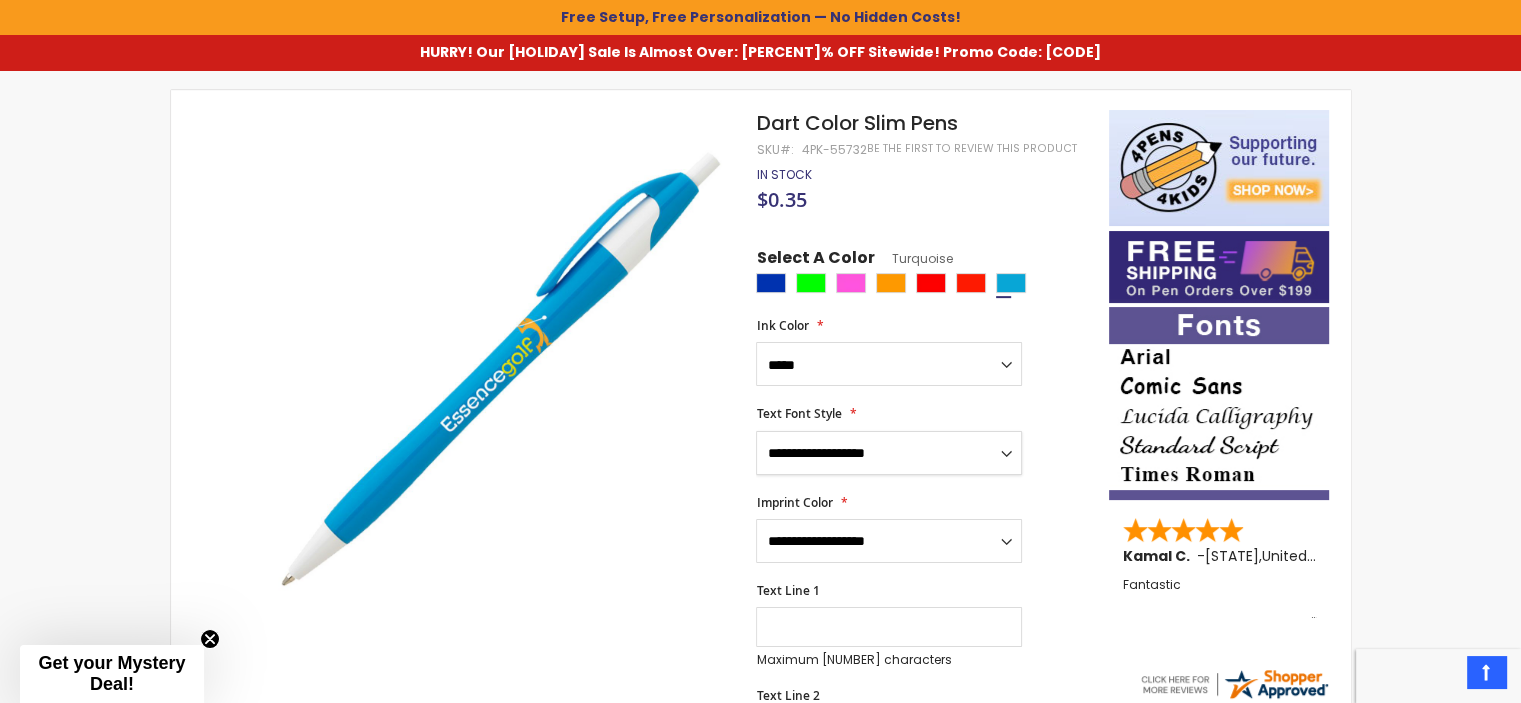 click on "**********" at bounding box center (889, 453) 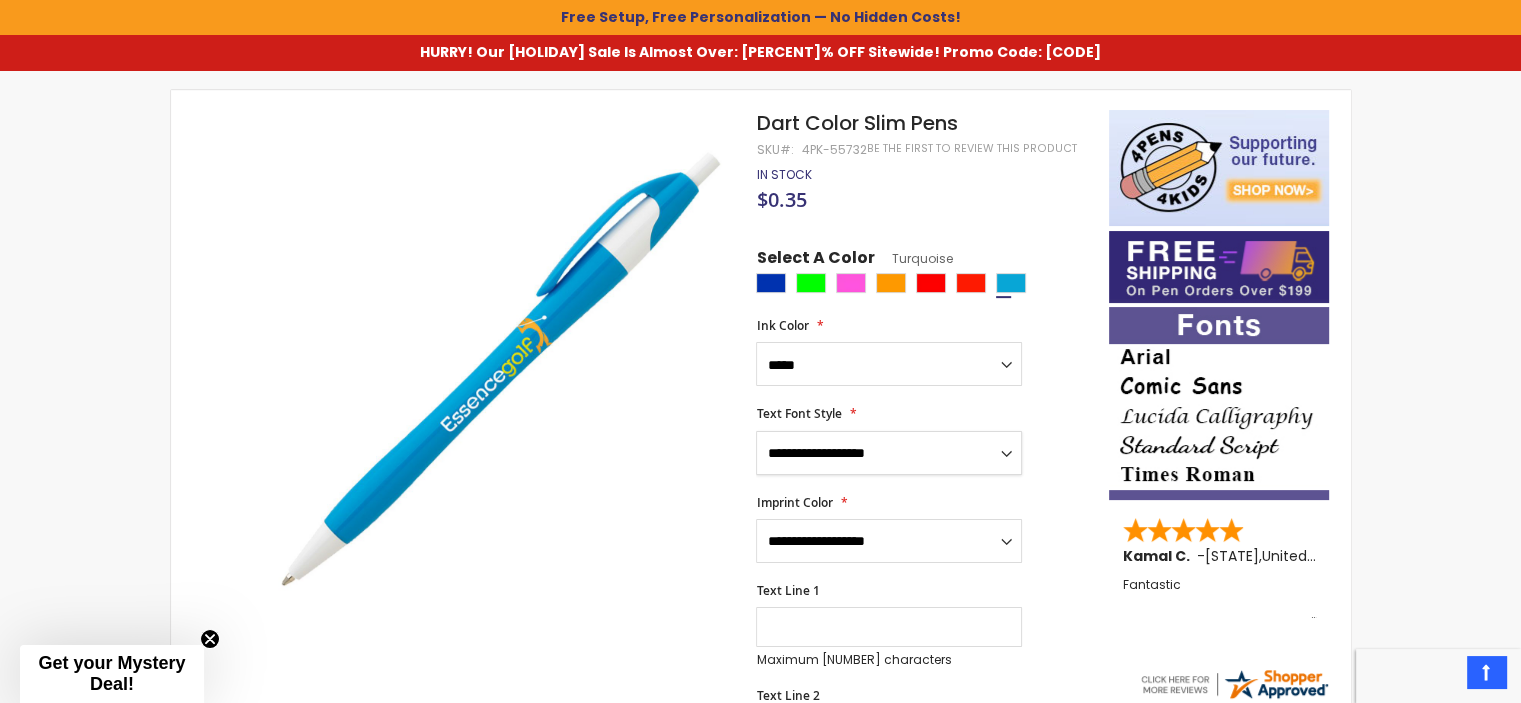 select on "****" 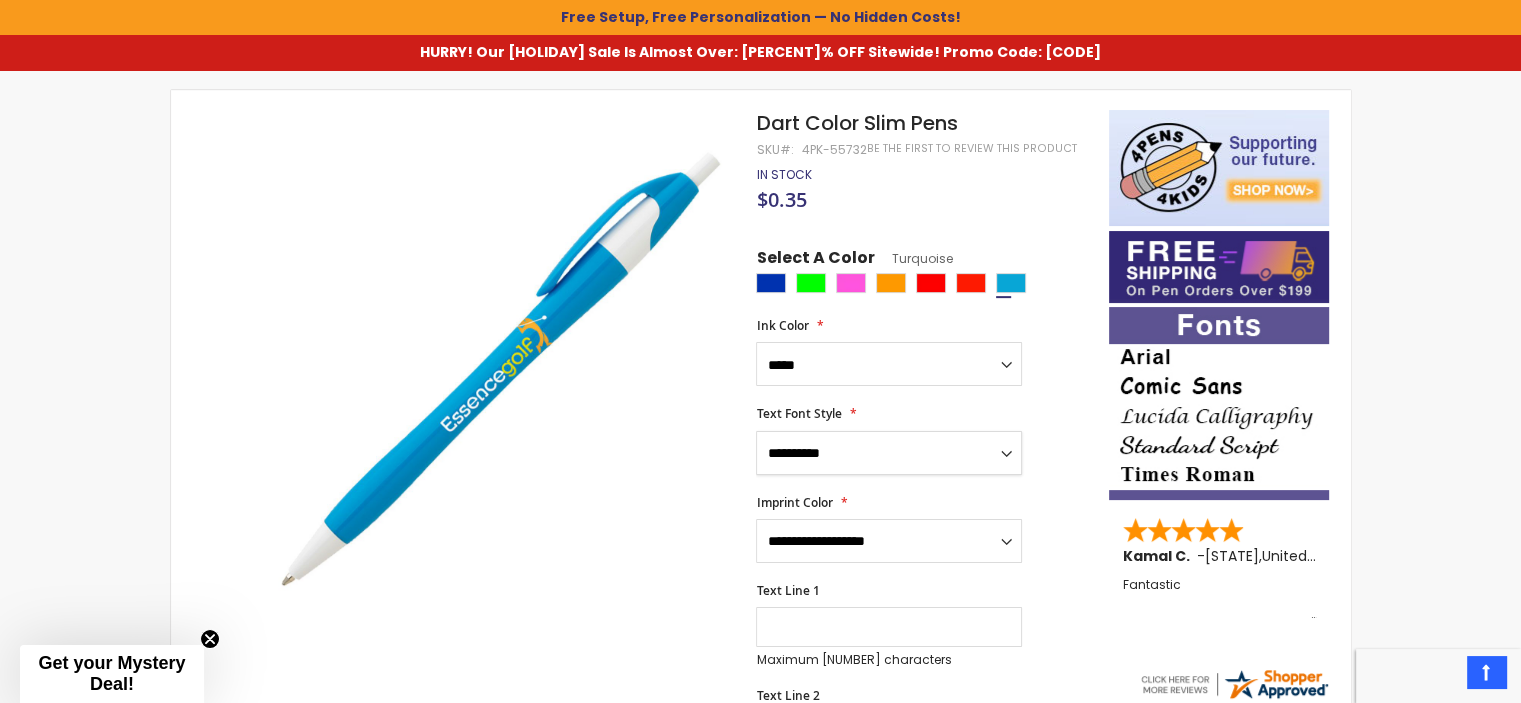 click on "**********" at bounding box center [889, 453] 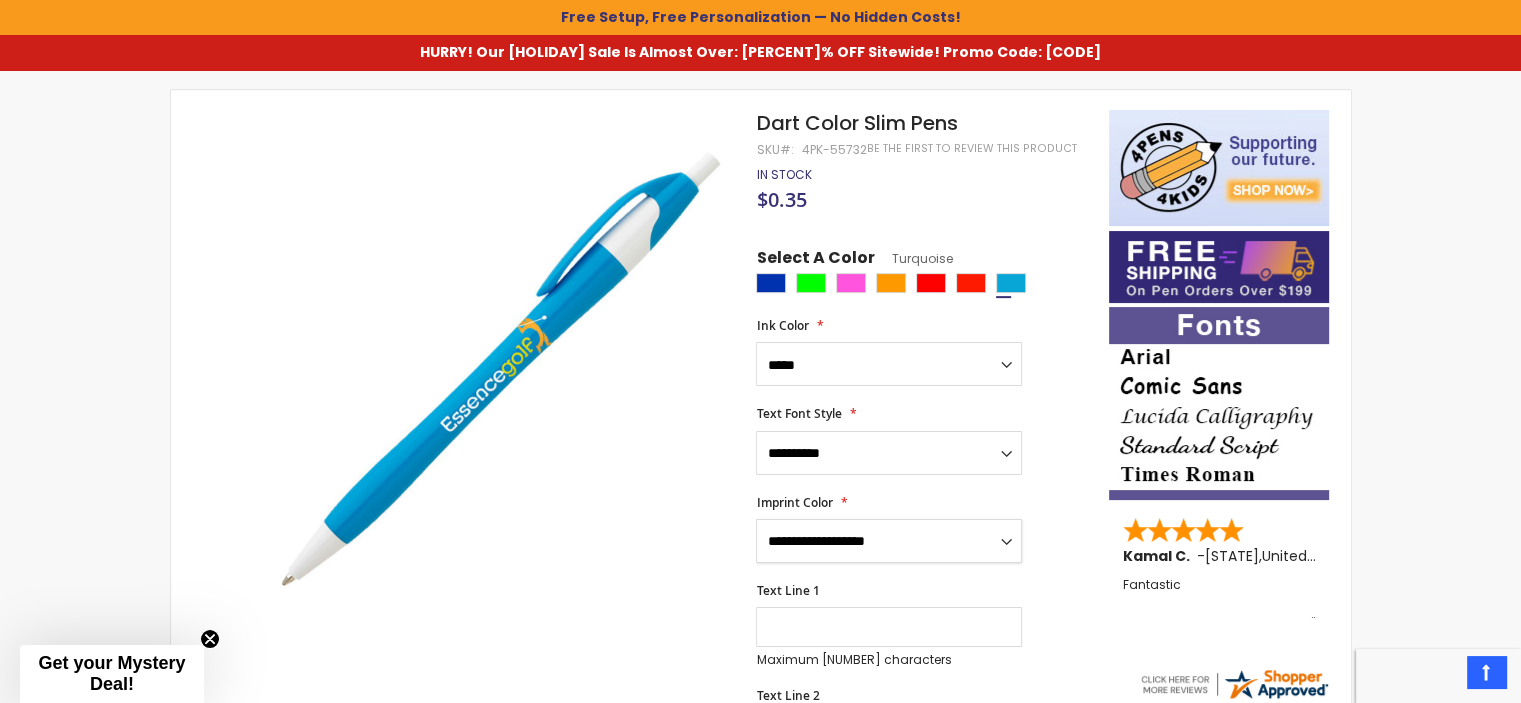 click on "**********" at bounding box center (889, 541) 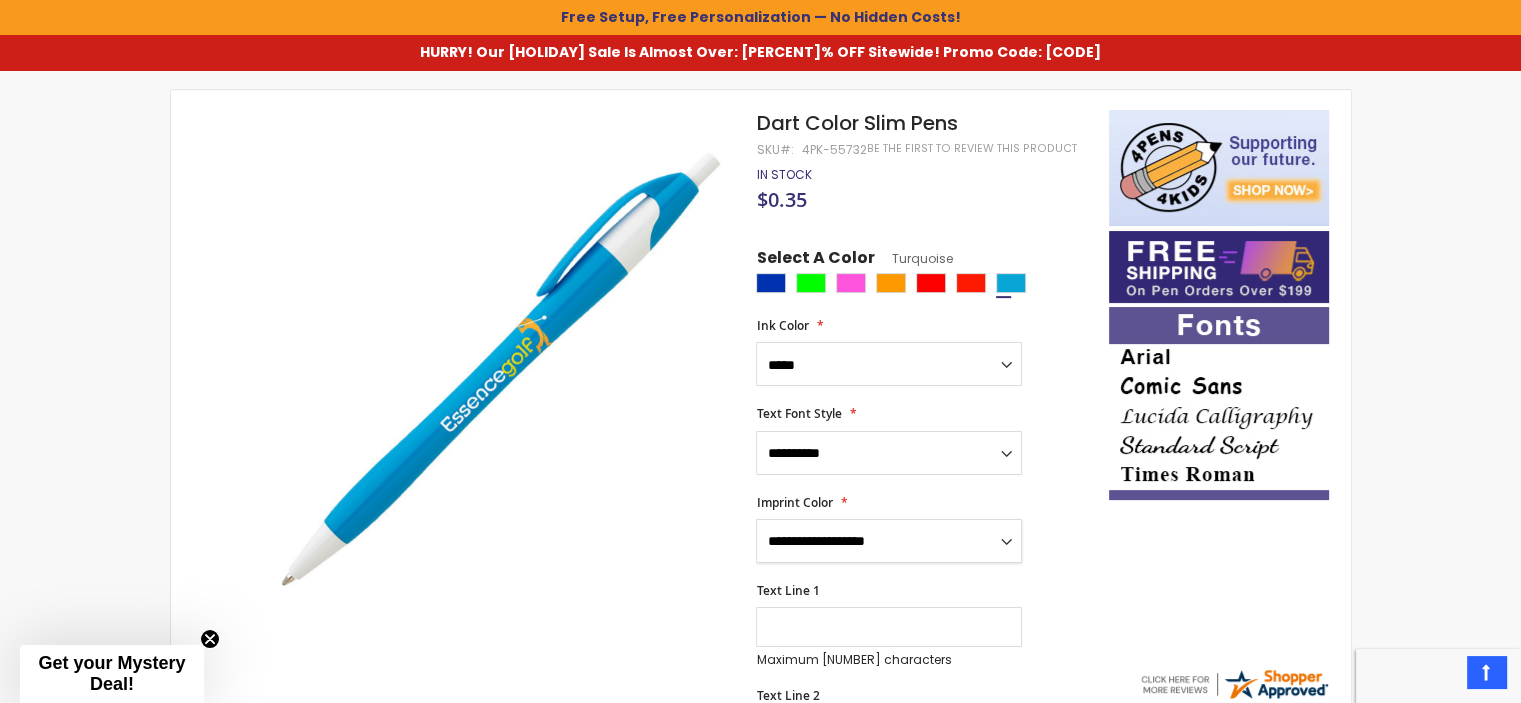 select on "****" 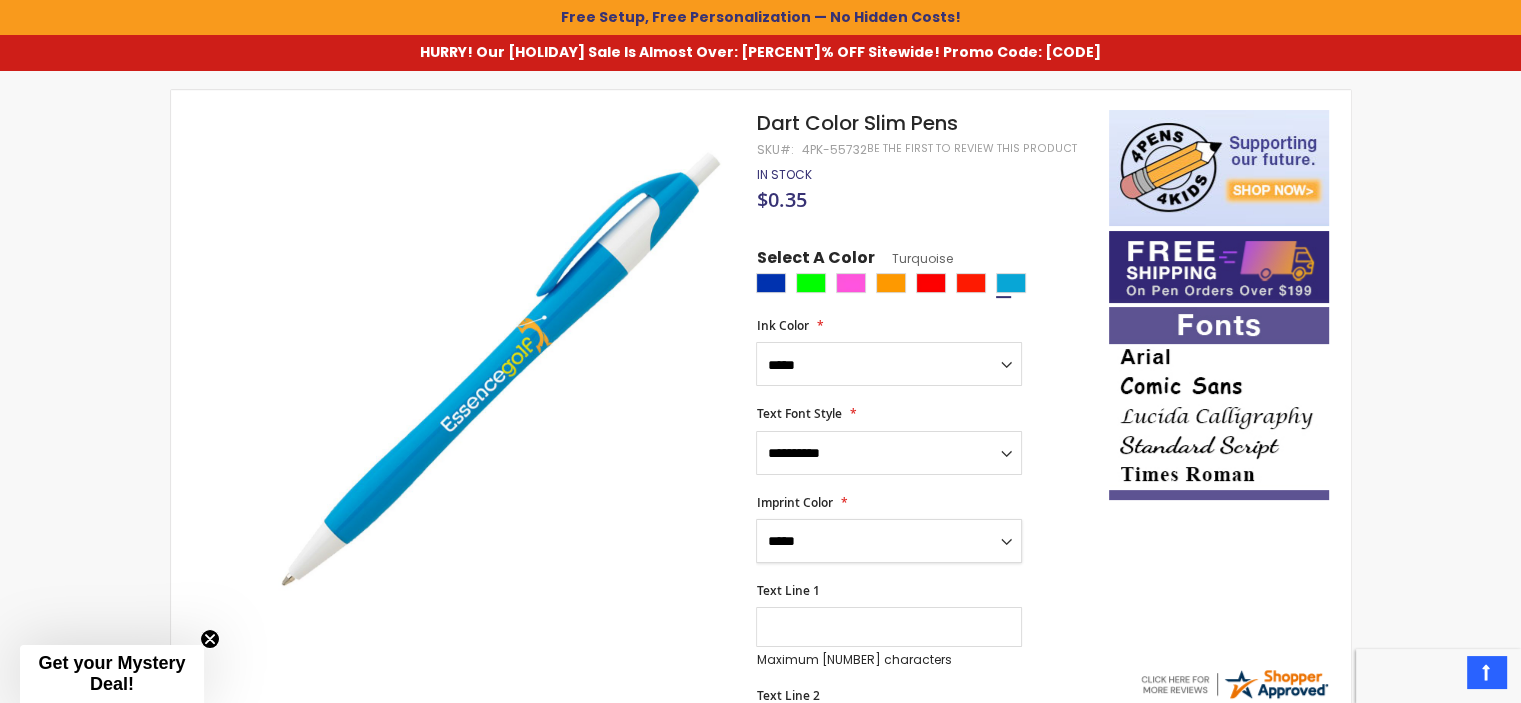 click on "**********" at bounding box center [889, 541] 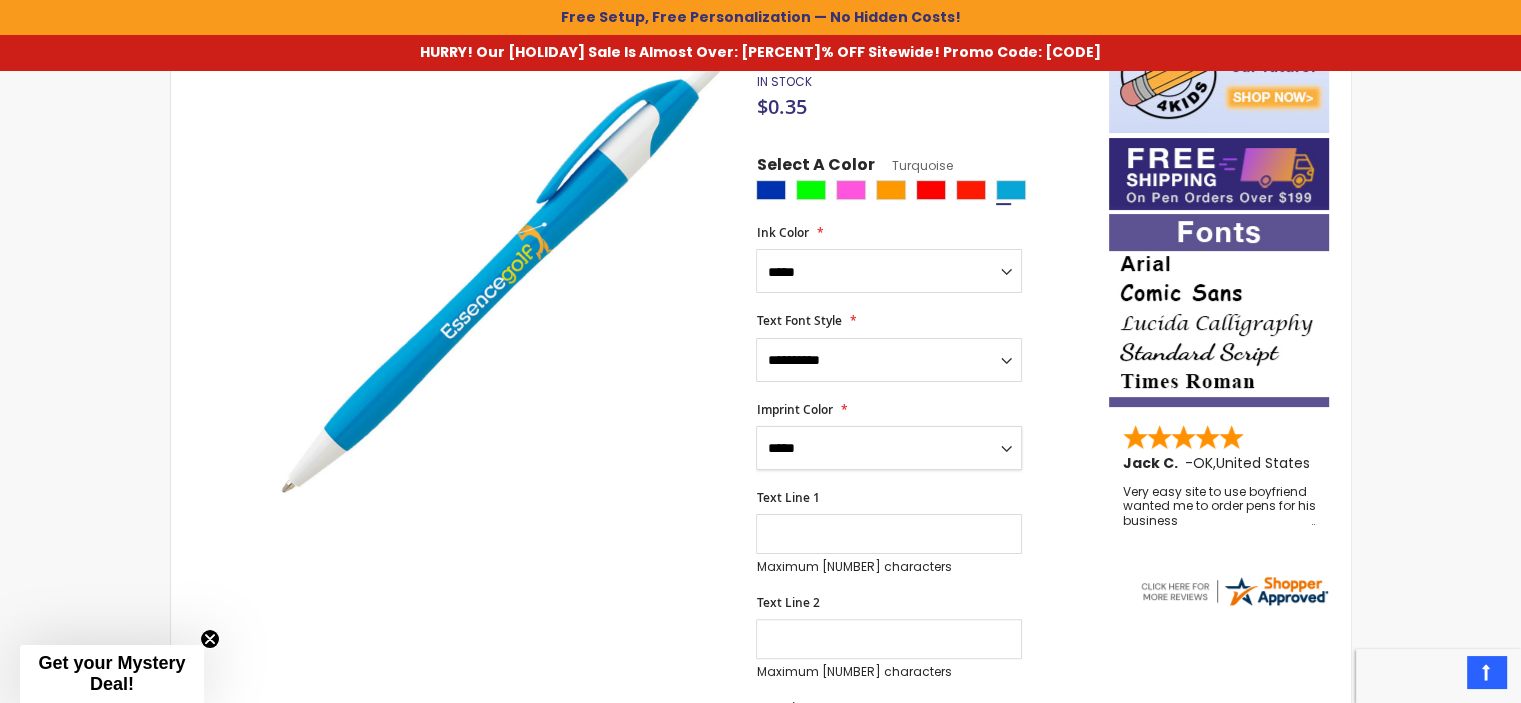 scroll, scrollTop: 440, scrollLeft: 0, axis: vertical 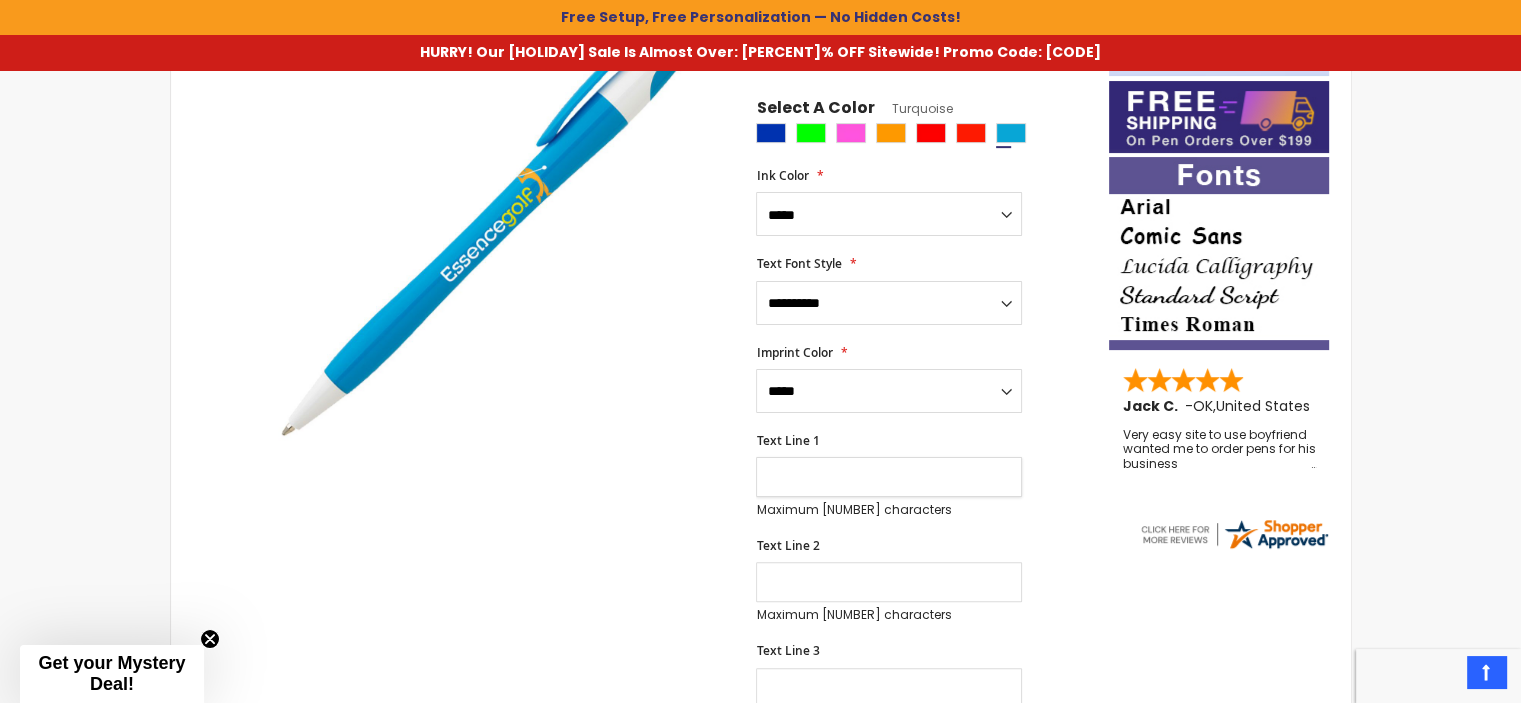 click on "Text Line 1" at bounding box center [889, 477] 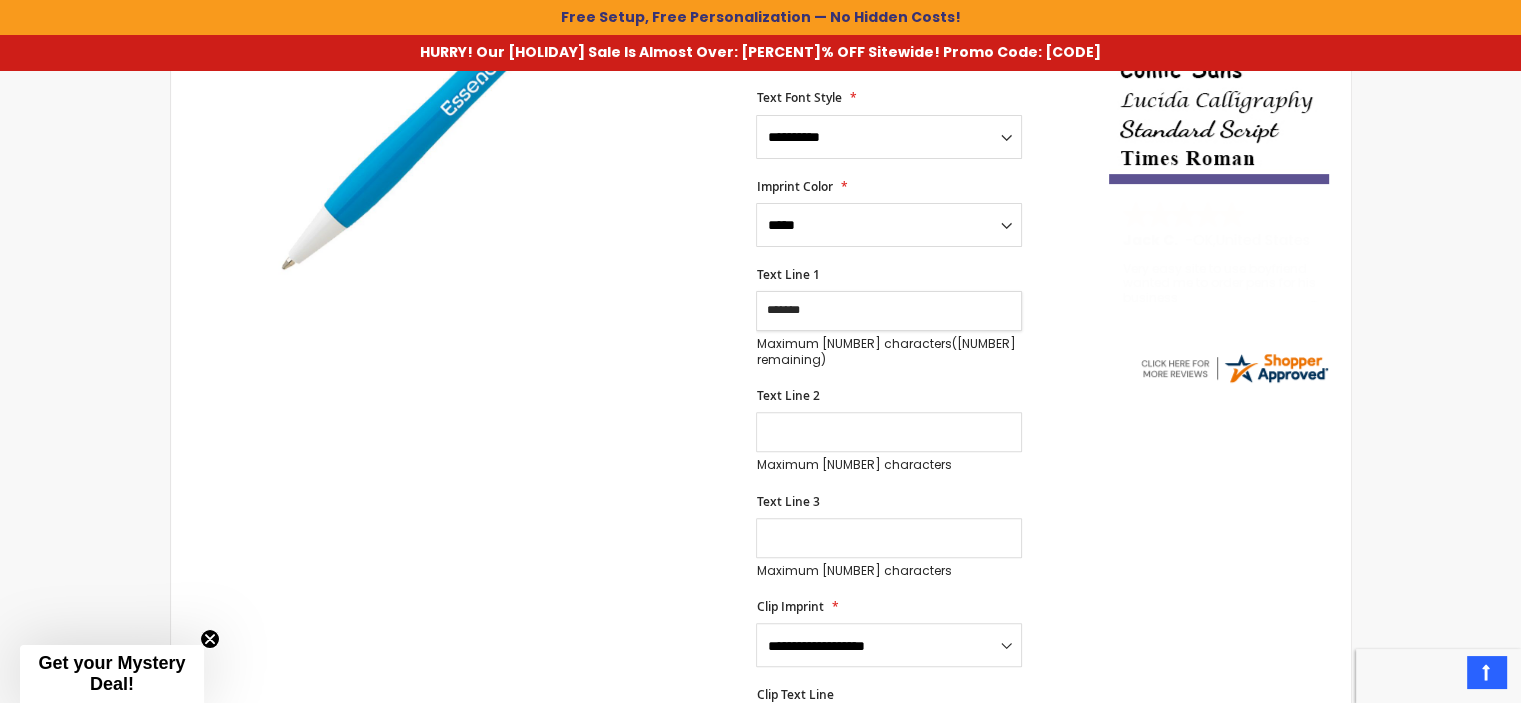 scroll, scrollTop: 615, scrollLeft: 0, axis: vertical 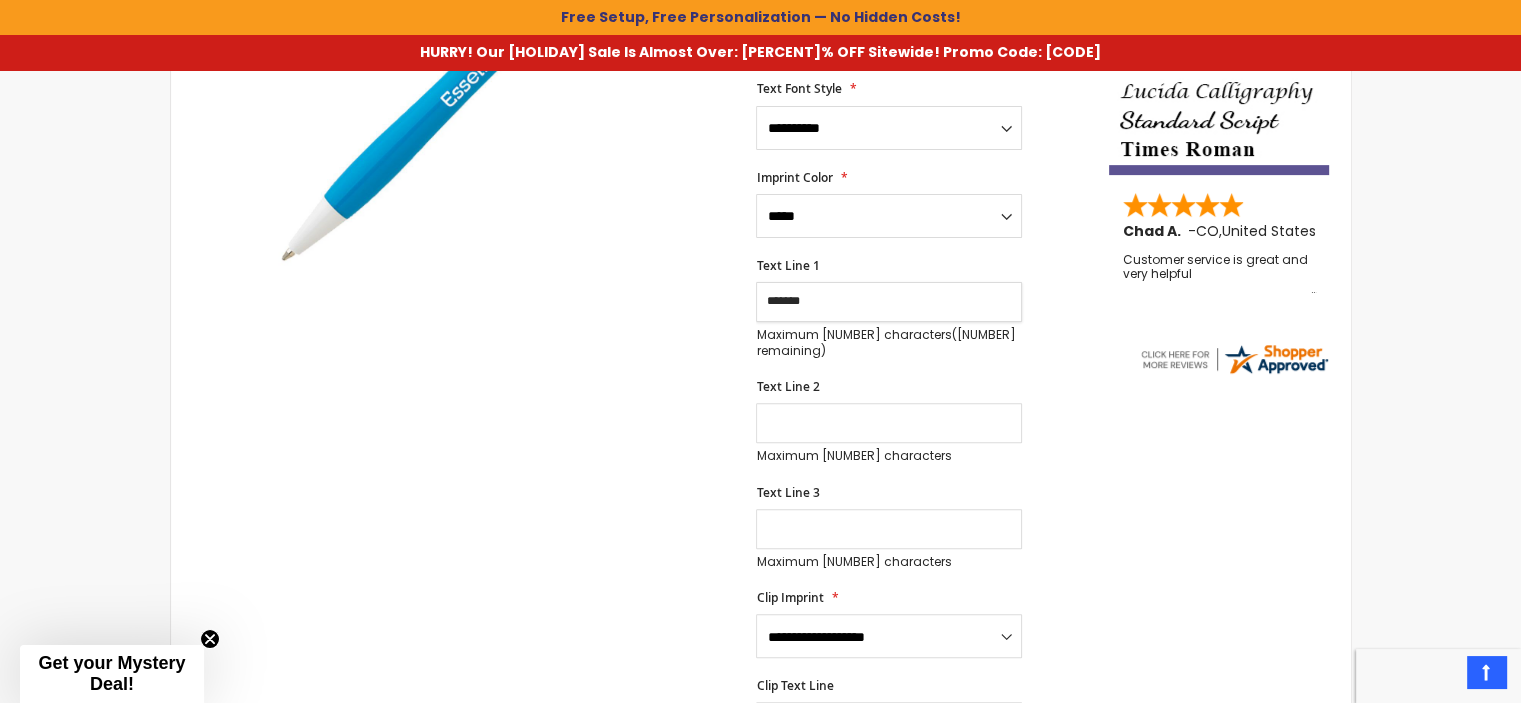 type on "*******" 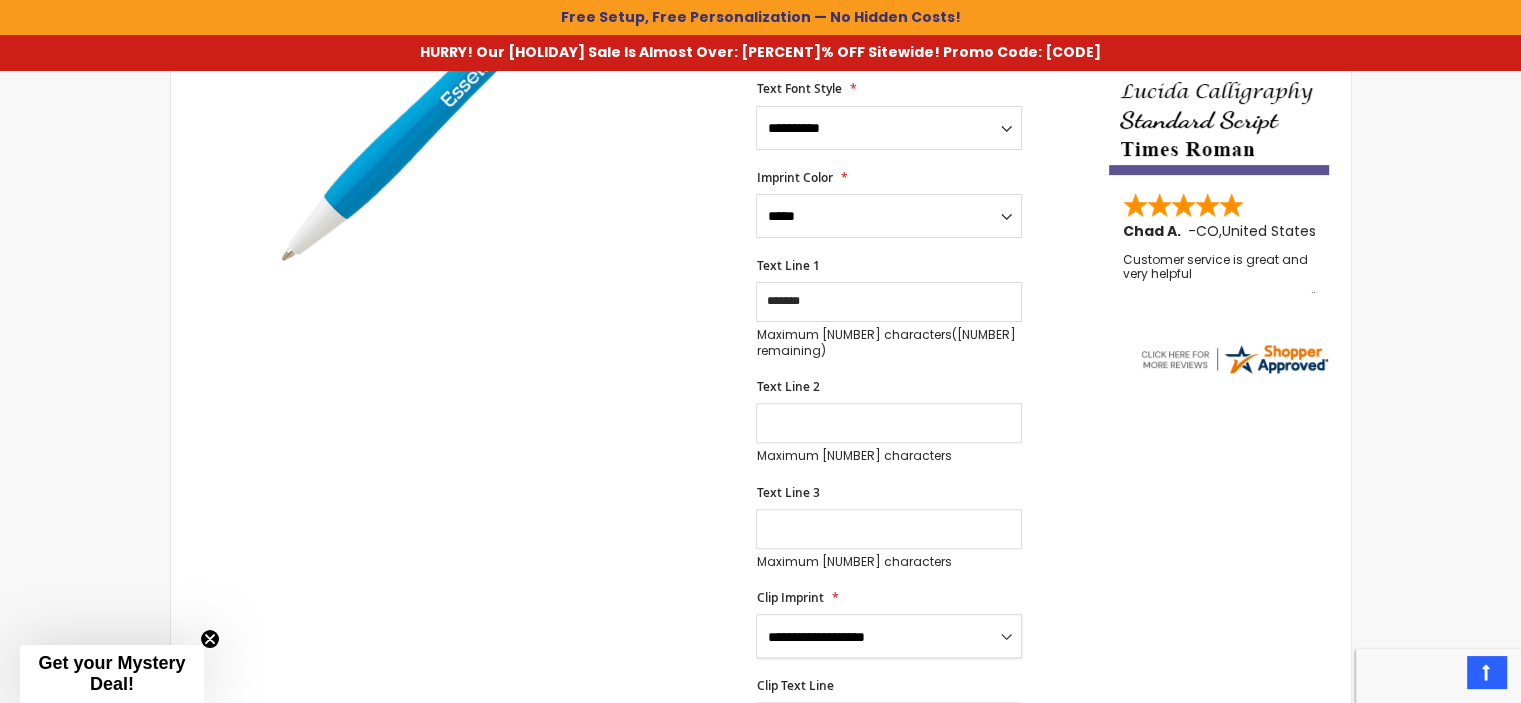 click on "**********" at bounding box center [889, 636] 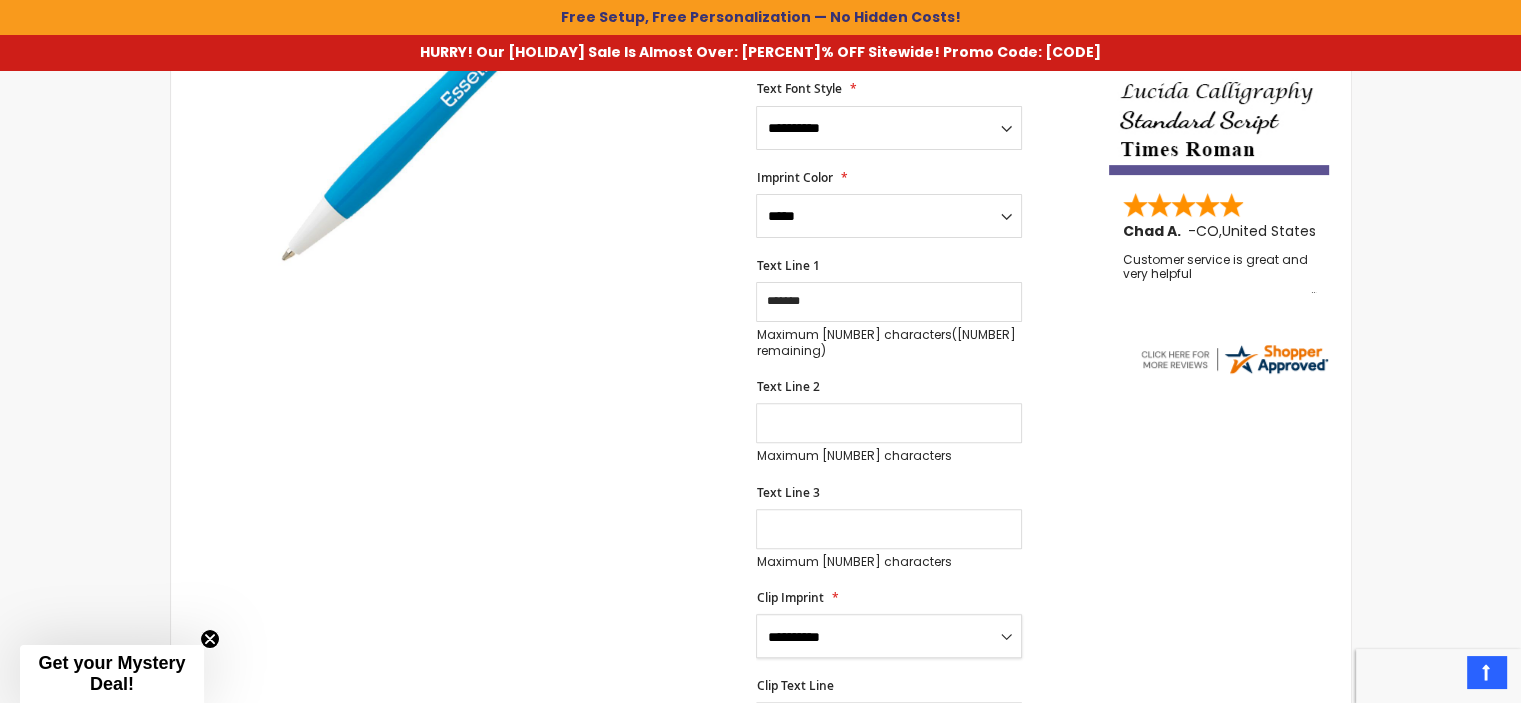 click on "**********" at bounding box center (889, 636) 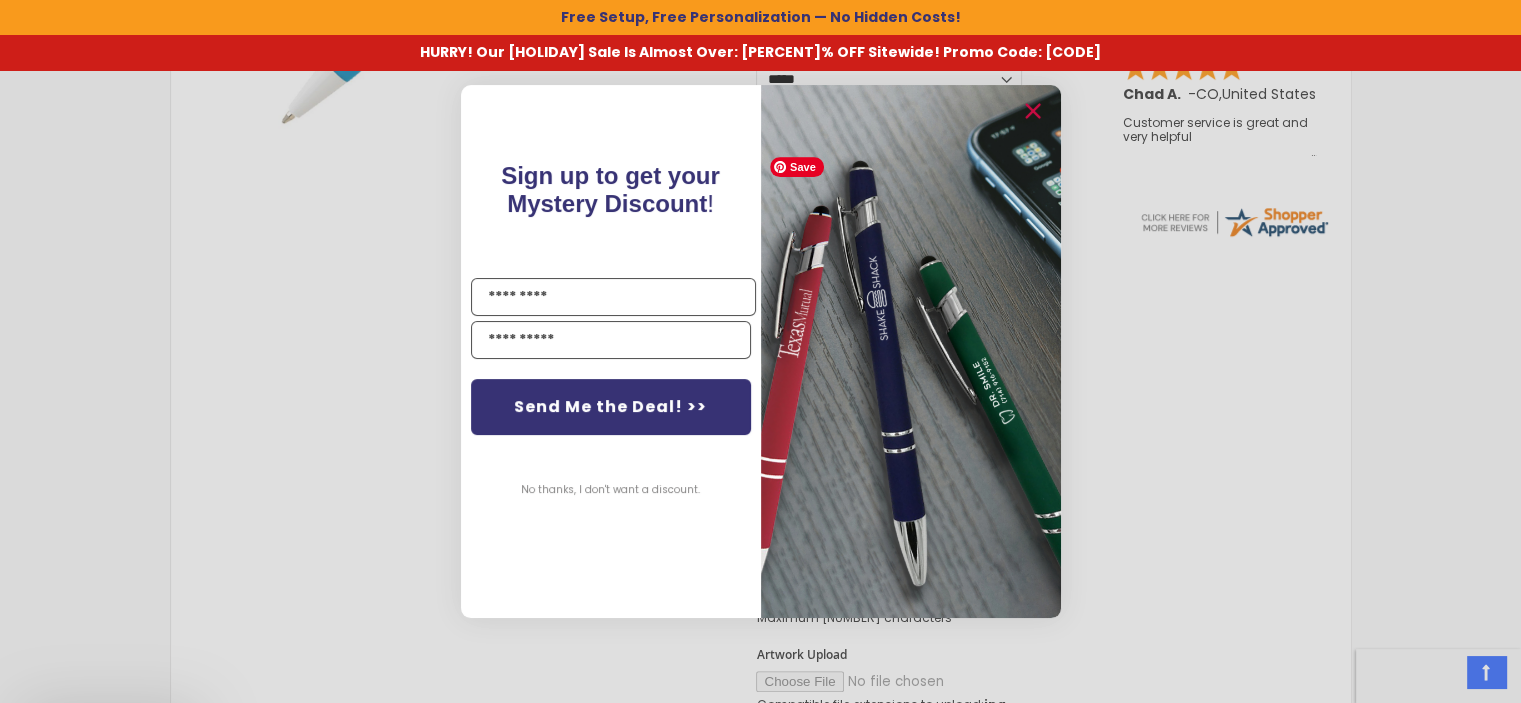 scroll, scrollTop: 868, scrollLeft: 0, axis: vertical 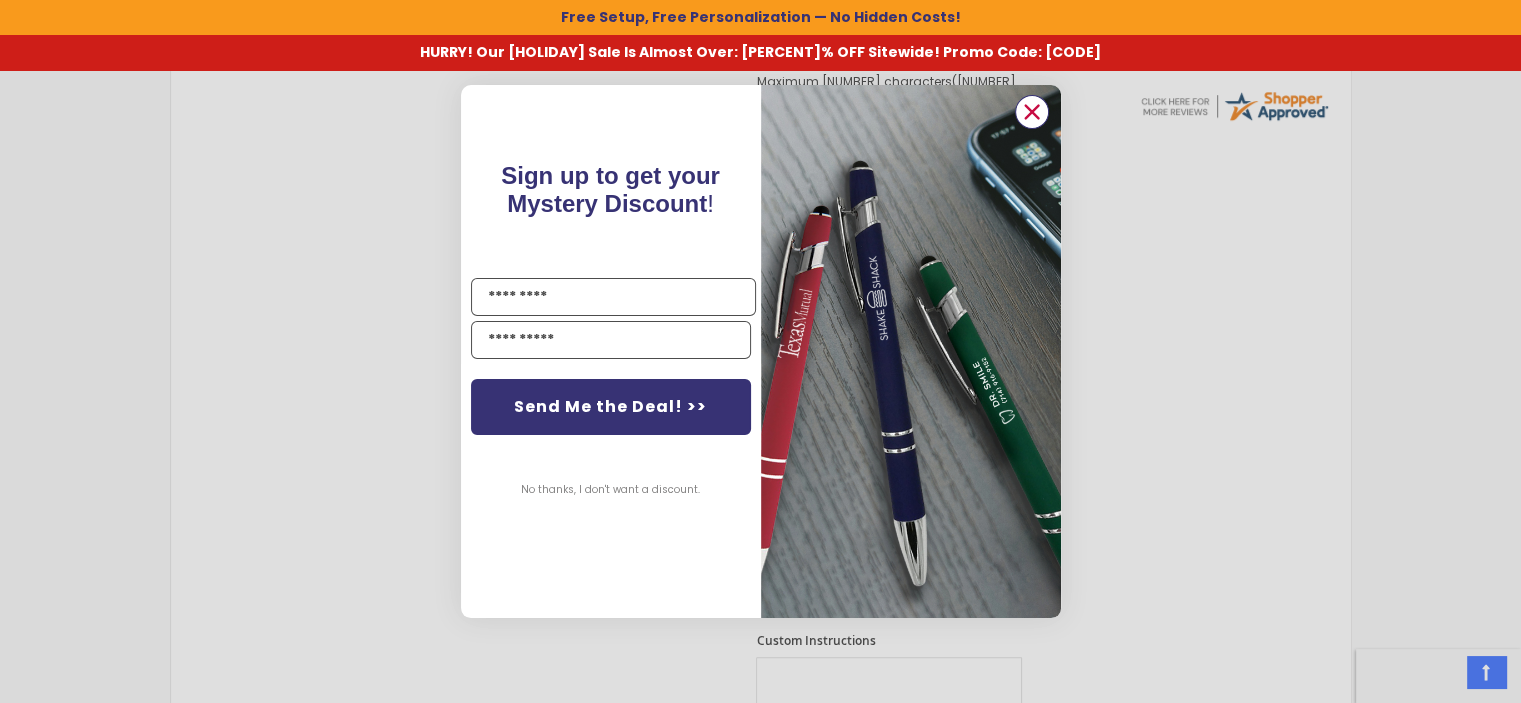 drag, startPoint x: 1040, startPoint y: 121, endPoint x: 1028, endPoint y: 141, distance: 23.323807 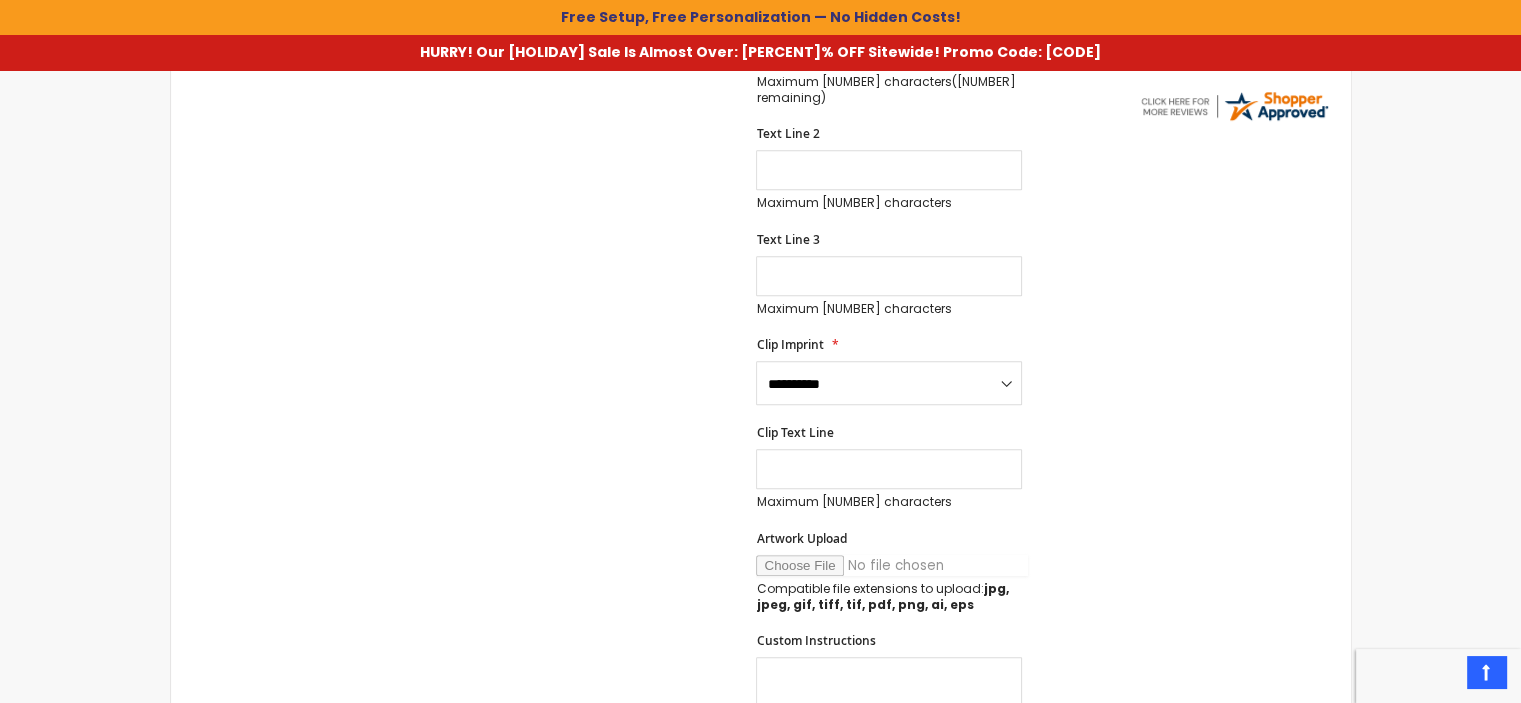 click on "Artwork Upload" at bounding box center [892, 565] 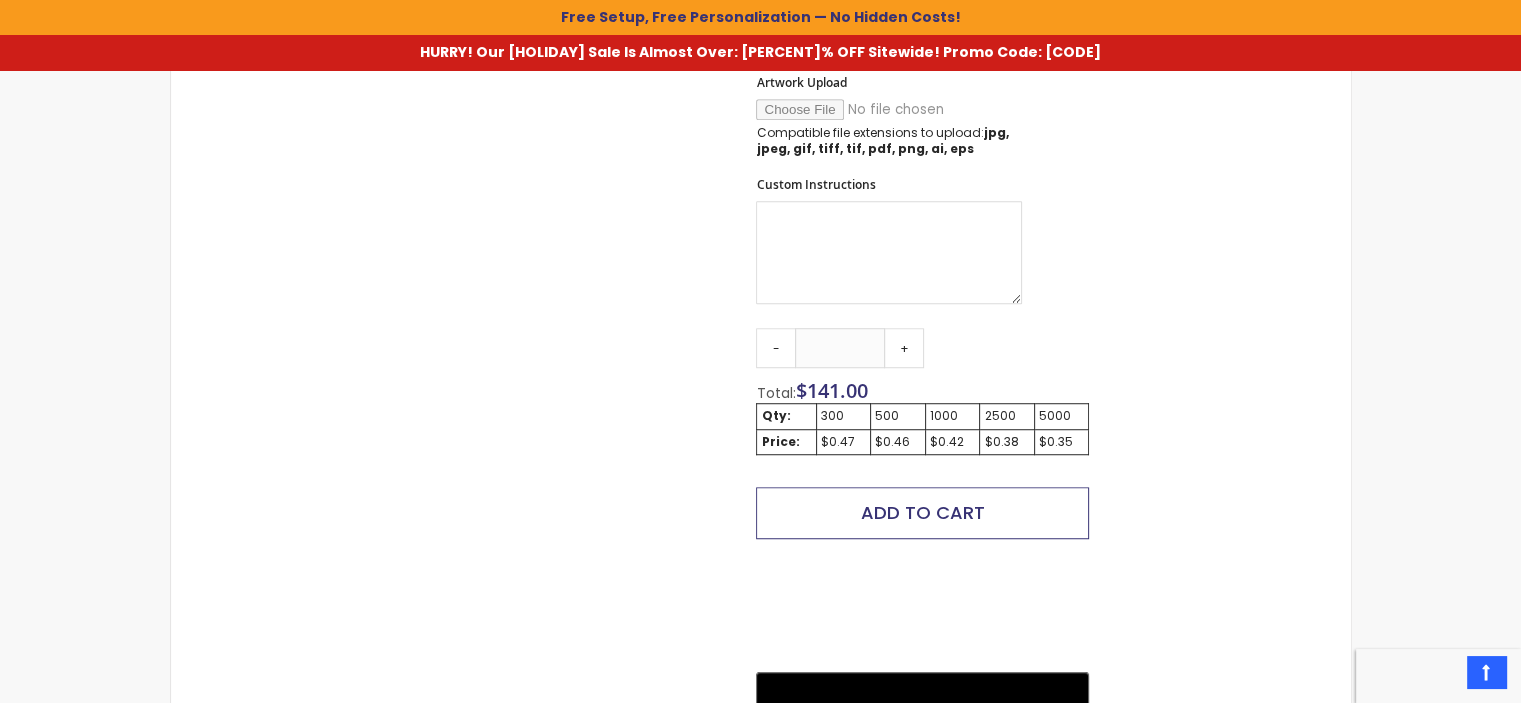 click on "Add to Cart" at bounding box center (923, 512) 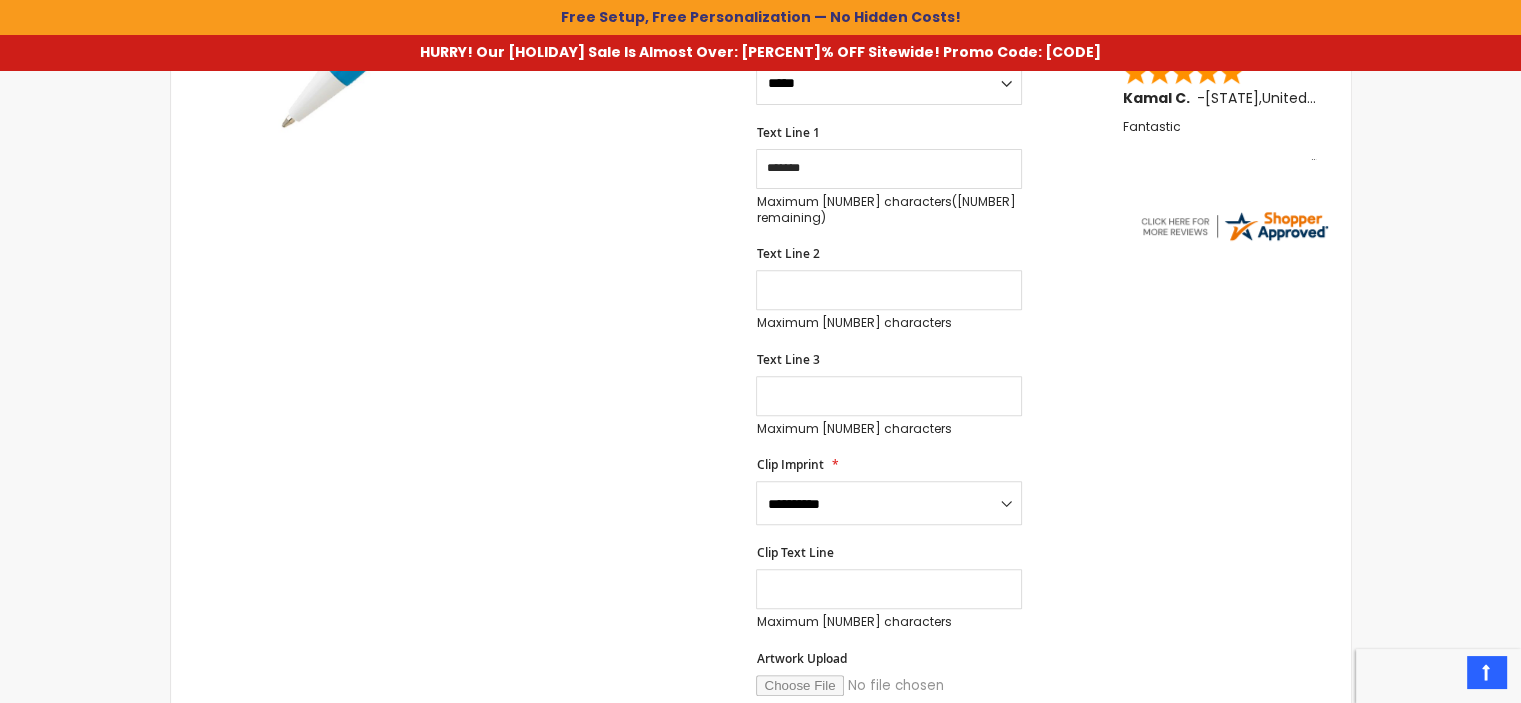 scroll, scrollTop: 832, scrollLeft: 0, axis: vertical 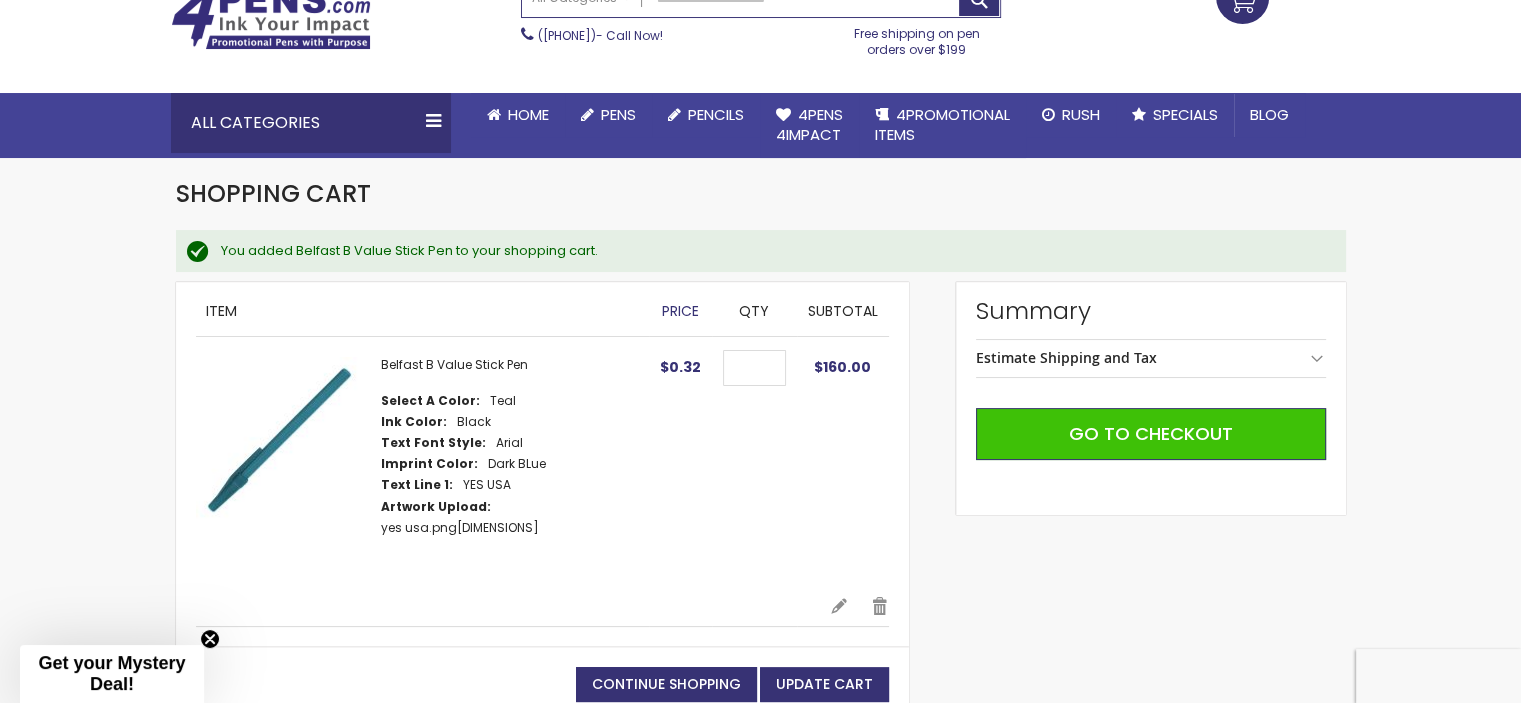 click on "Summary" at bounding box center [1151, 311] 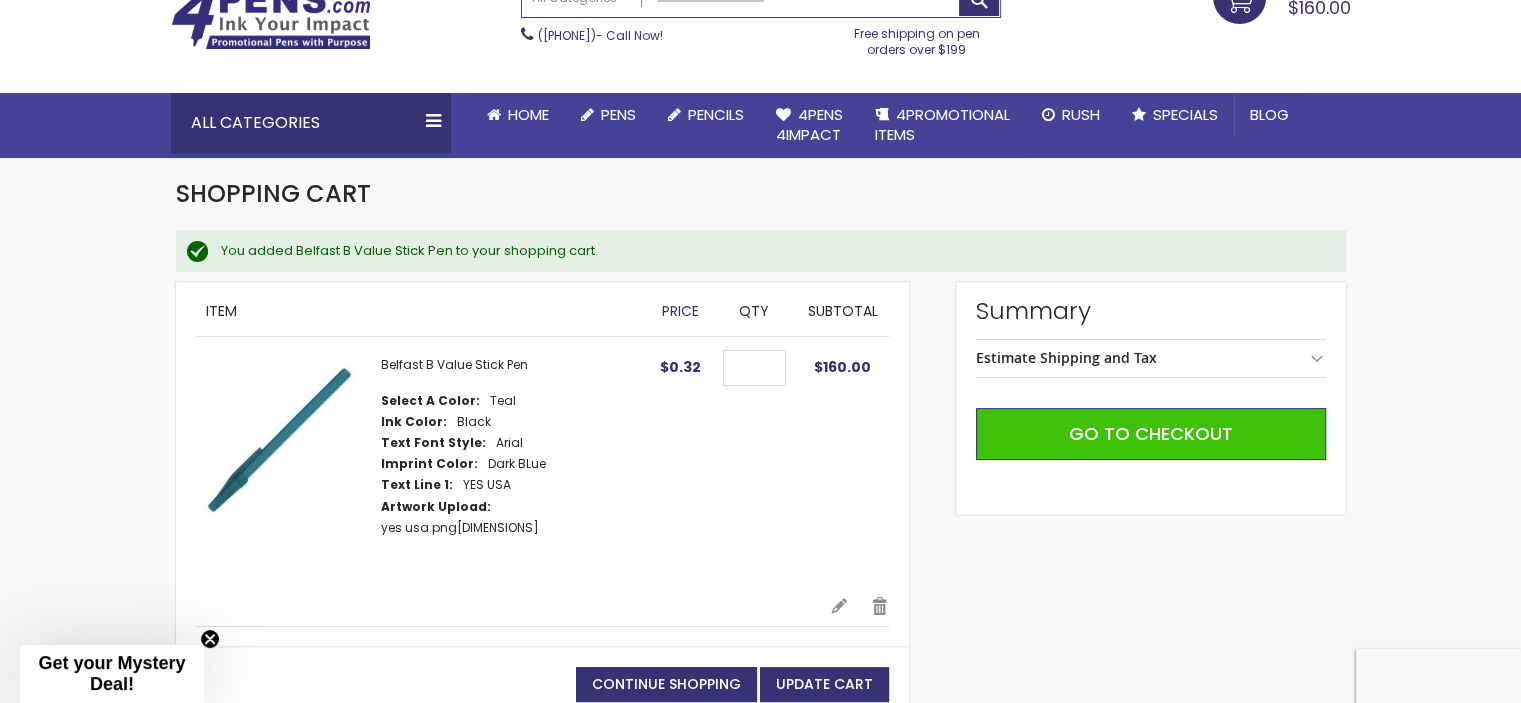 click on "Estimate Shipping and Tax" at bounding box center [1151, 358] 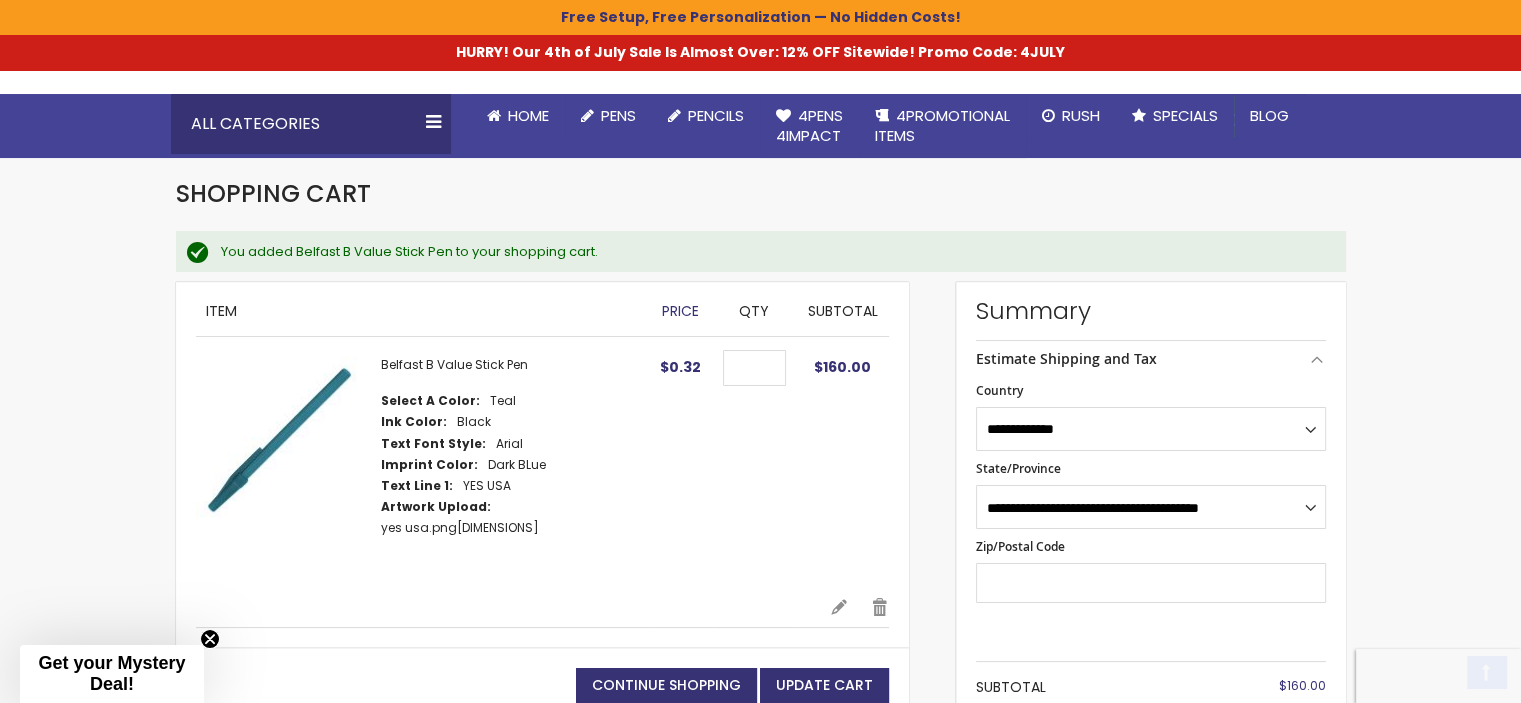 scroll, scrollTop: 300, scrollLeft: 0, axis: vertical 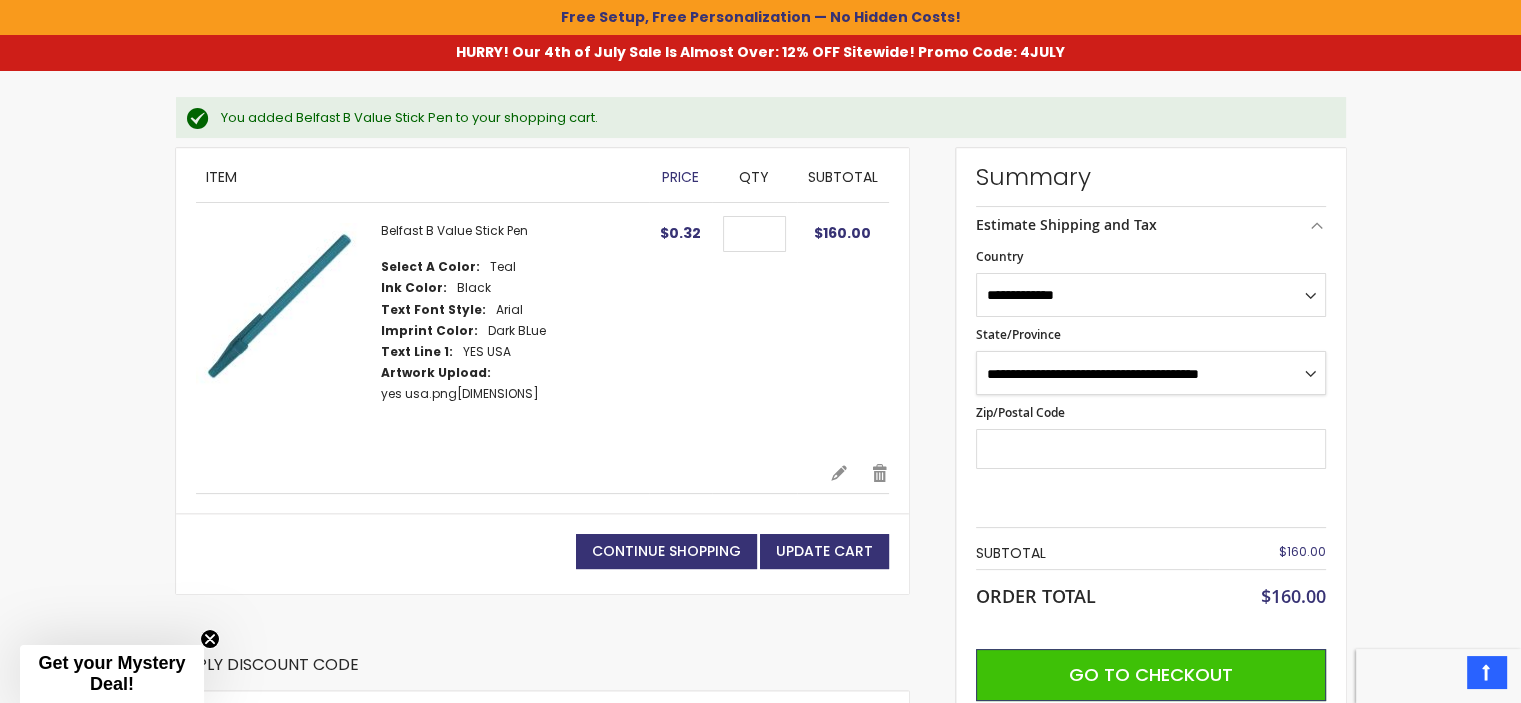 click on "**********" at bounding box center [1151, 373] 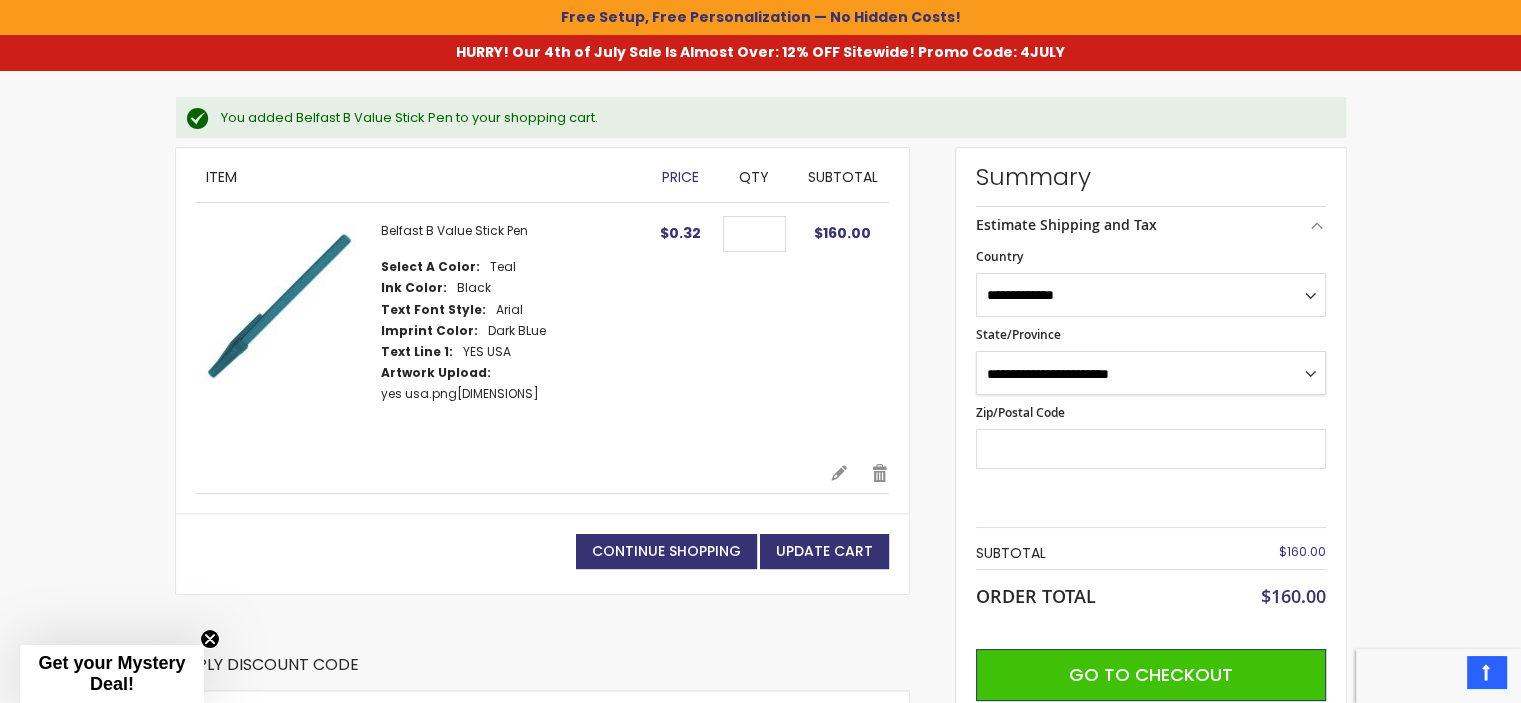 click on "**********" at bounding box center [1151, 373] 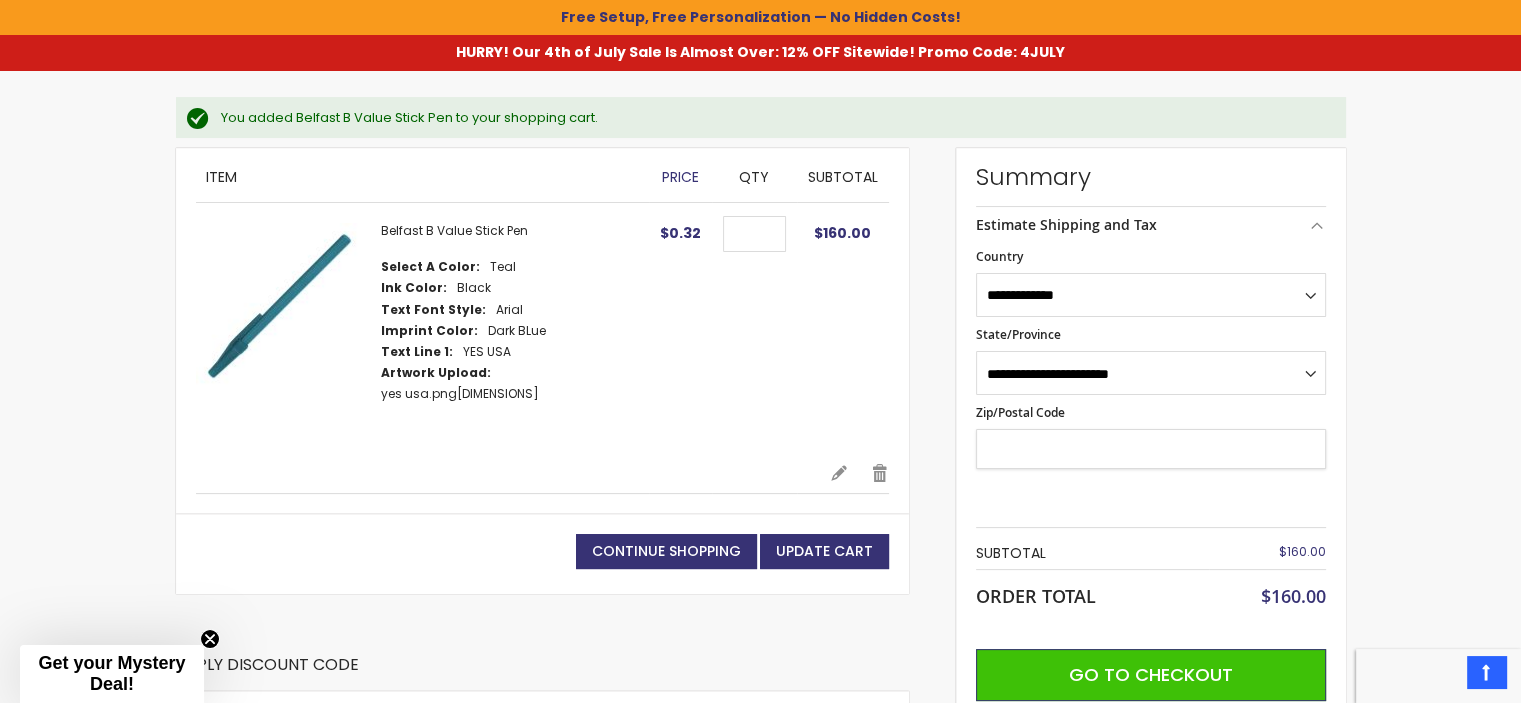 click on "Zip/Postal Code" at bounding box center [1151, 449] 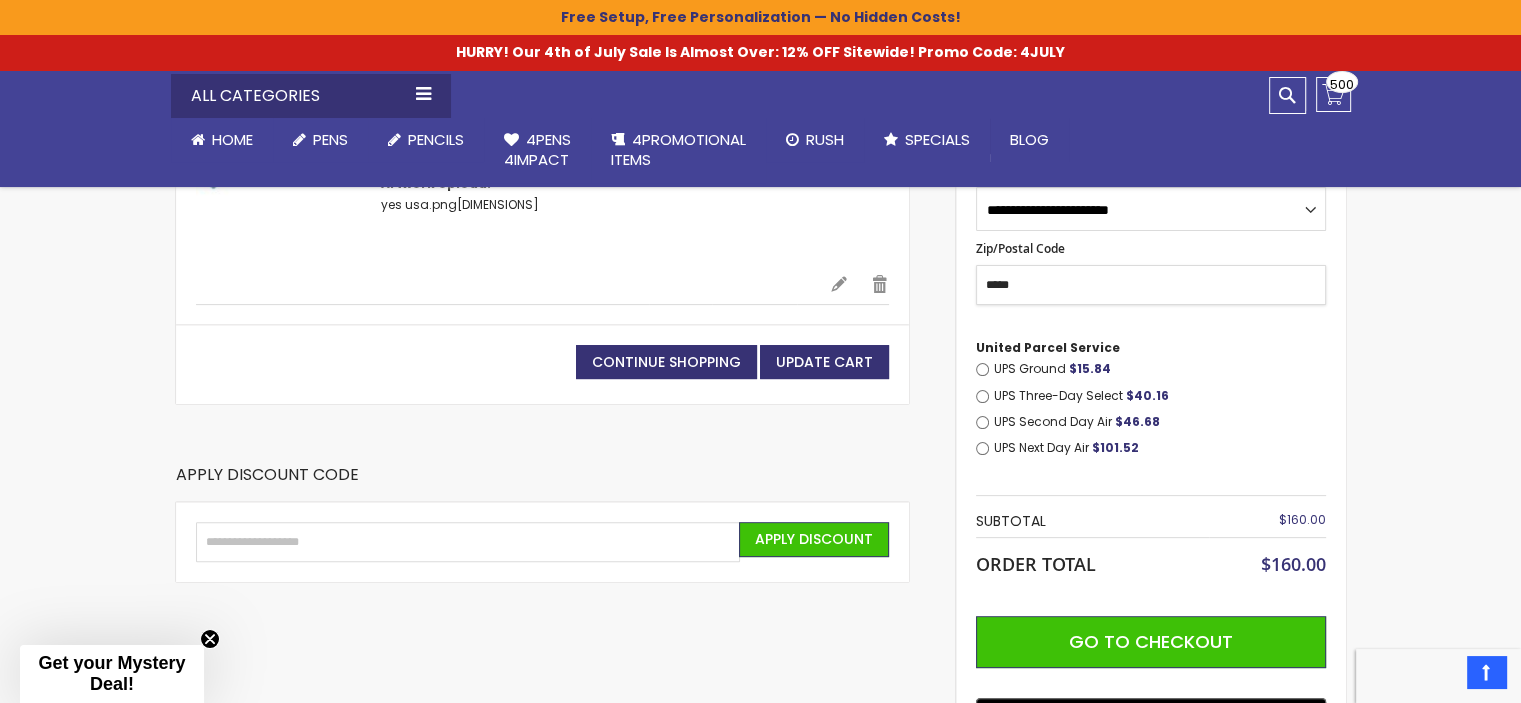 scroll, scrollTop: 514, scrollLeft: 0, axis: vertical 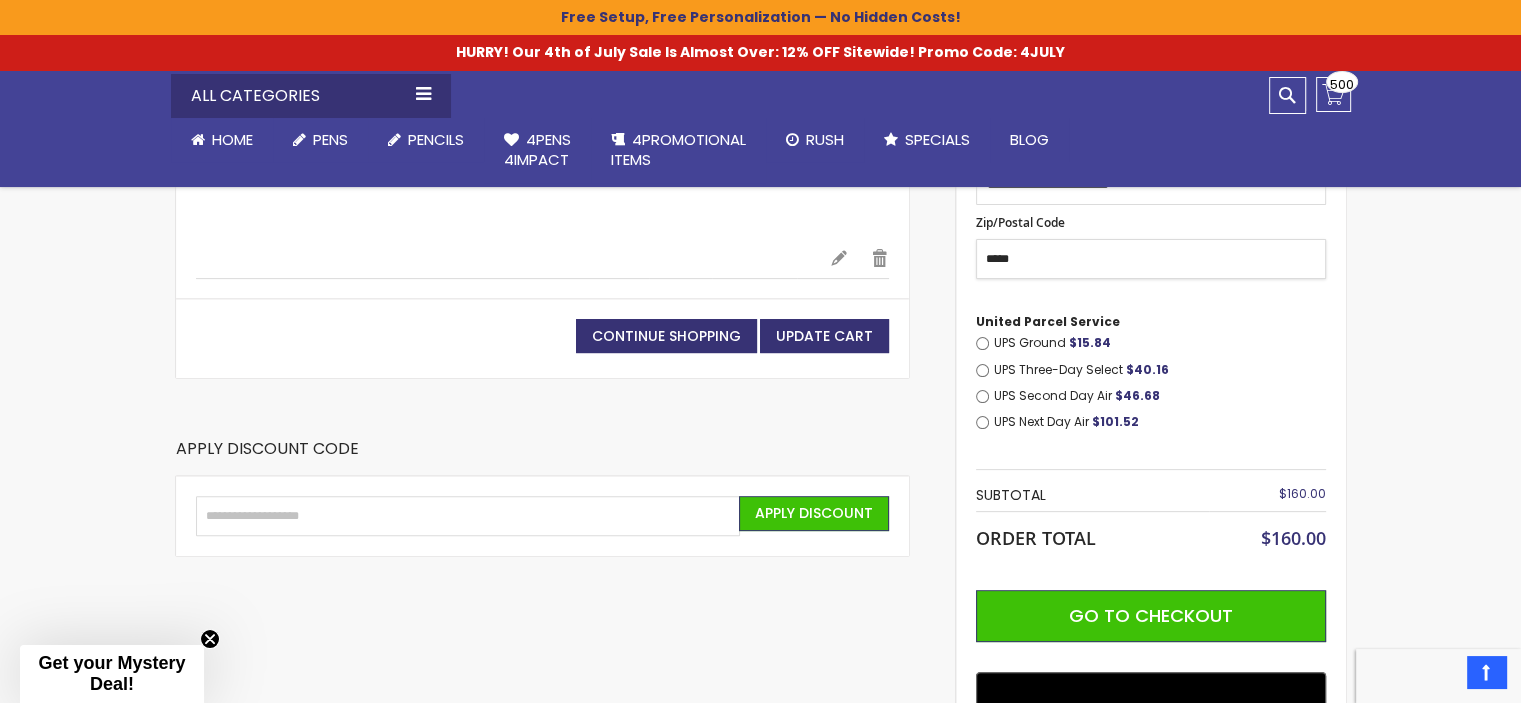 type on "*****" 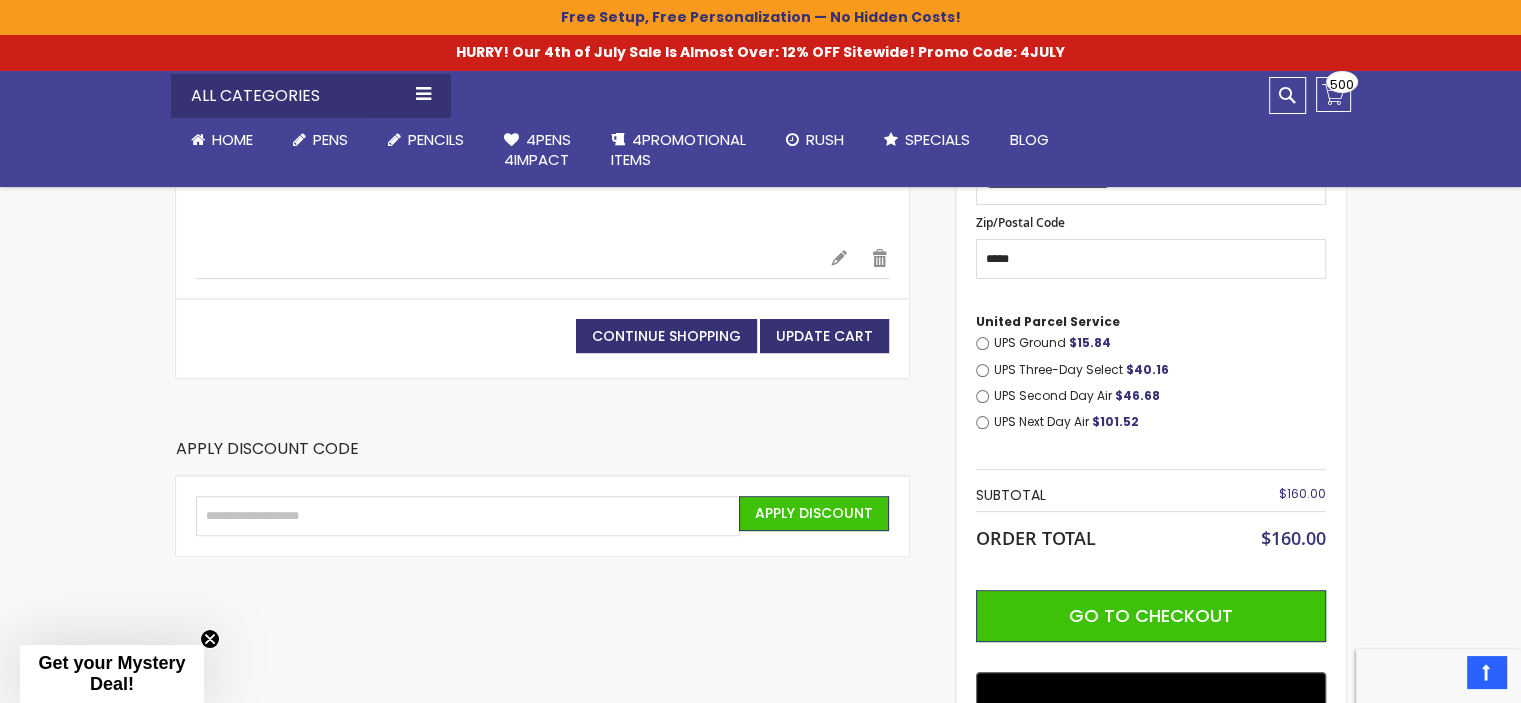click on "$15.84" at bounding box center (1090, 342) 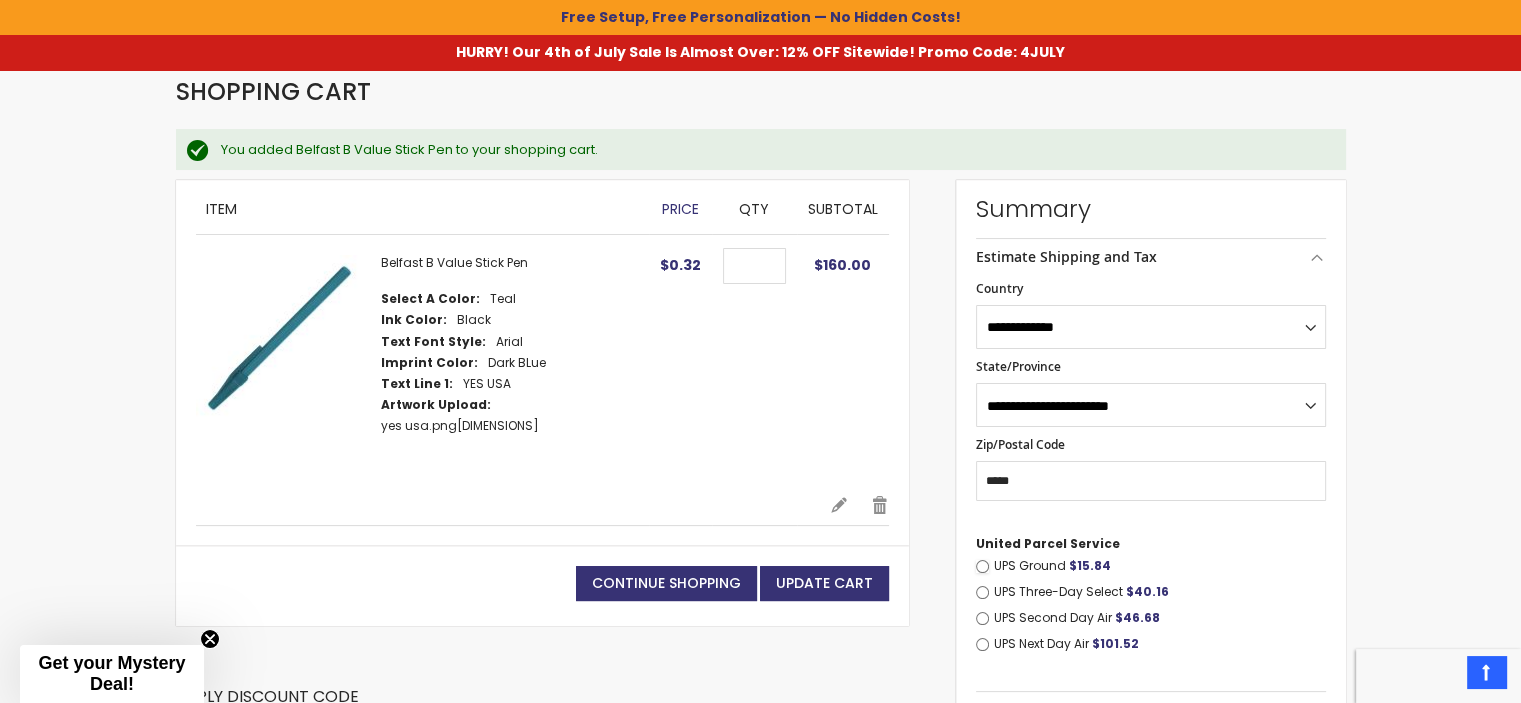 scroll, scrollTop: 267, scrollLeft: 0, axis: vertical 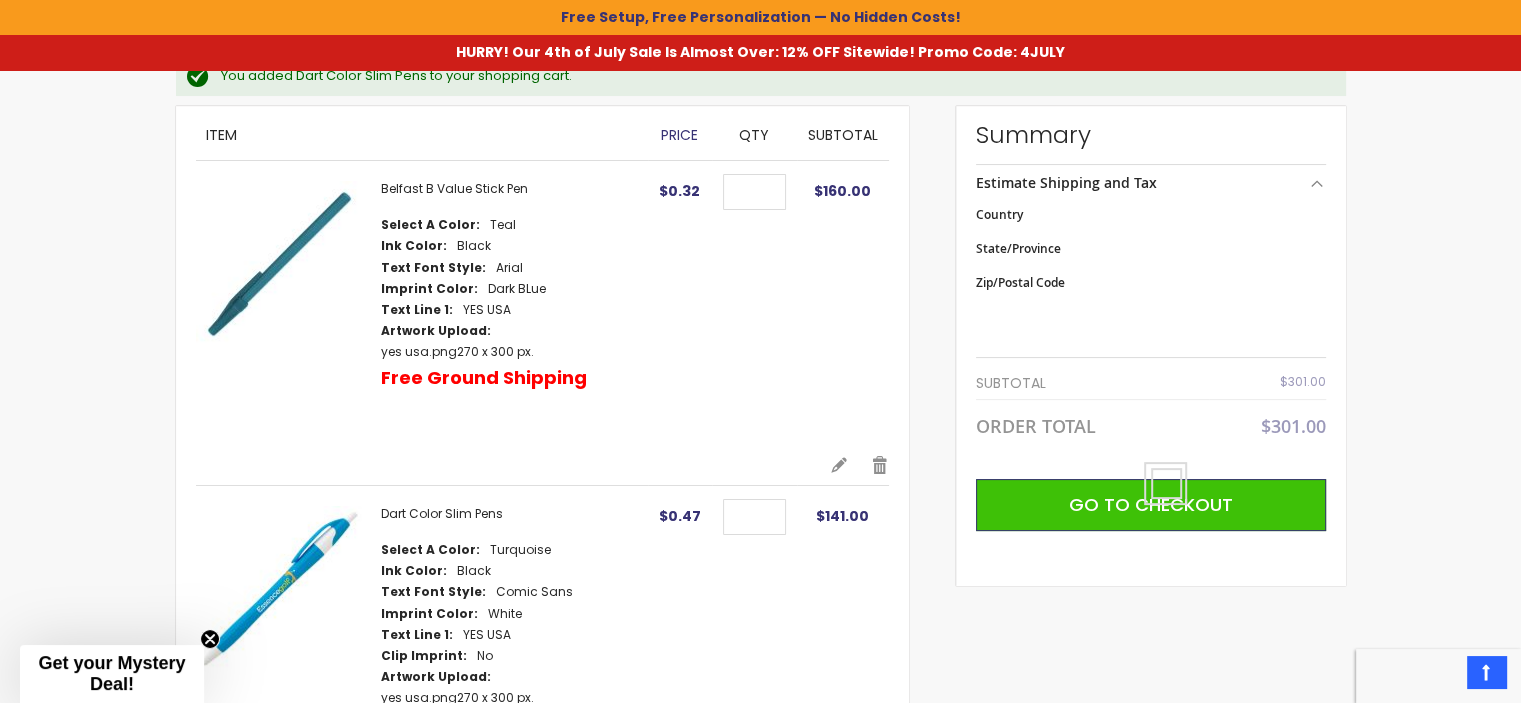 click on "$141.00" at bounding box center (843, 308) 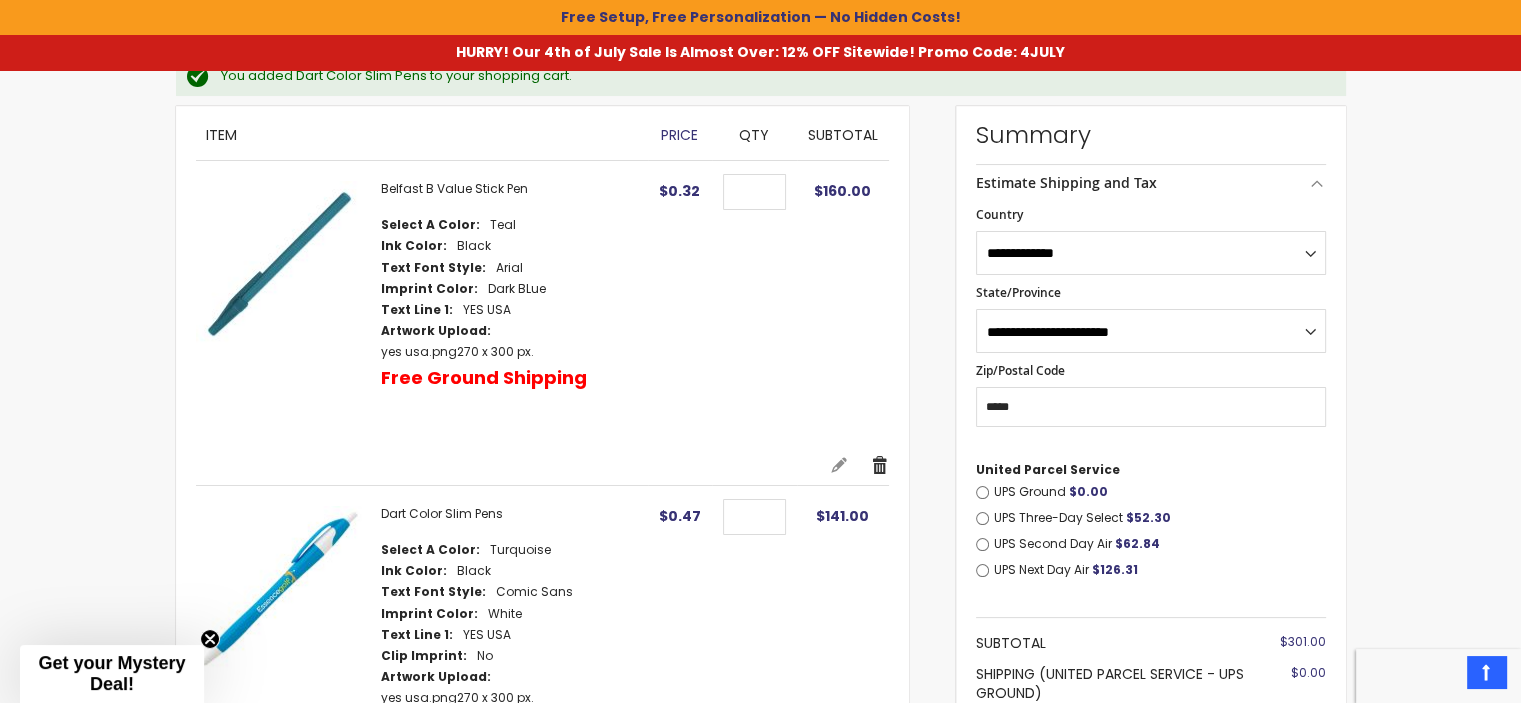 click on "Remove" at bounding box center (880, 465) 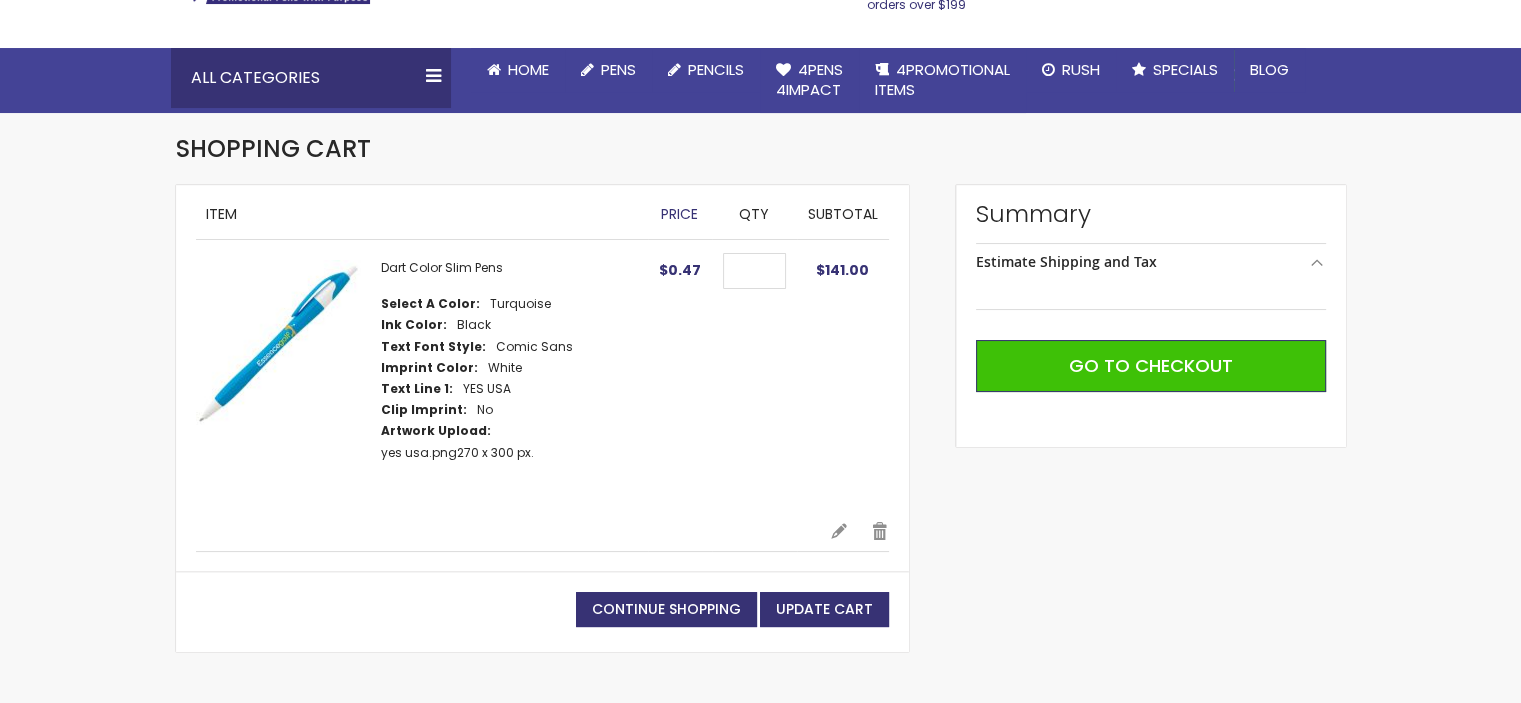 scroll, scrollTop: 223, scrollLeft: 0, axis: vertical 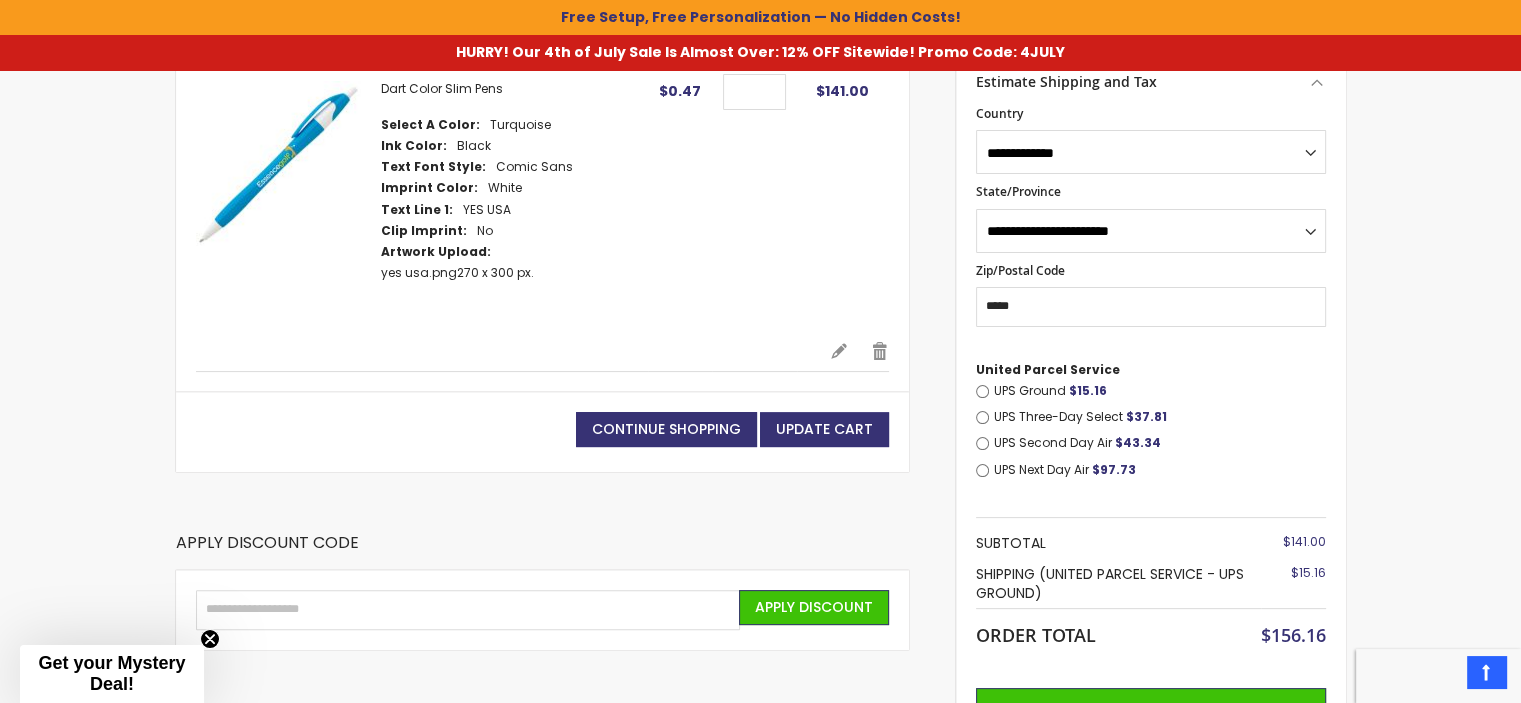 click on "Ink Color" at bounding box center (414, 146) 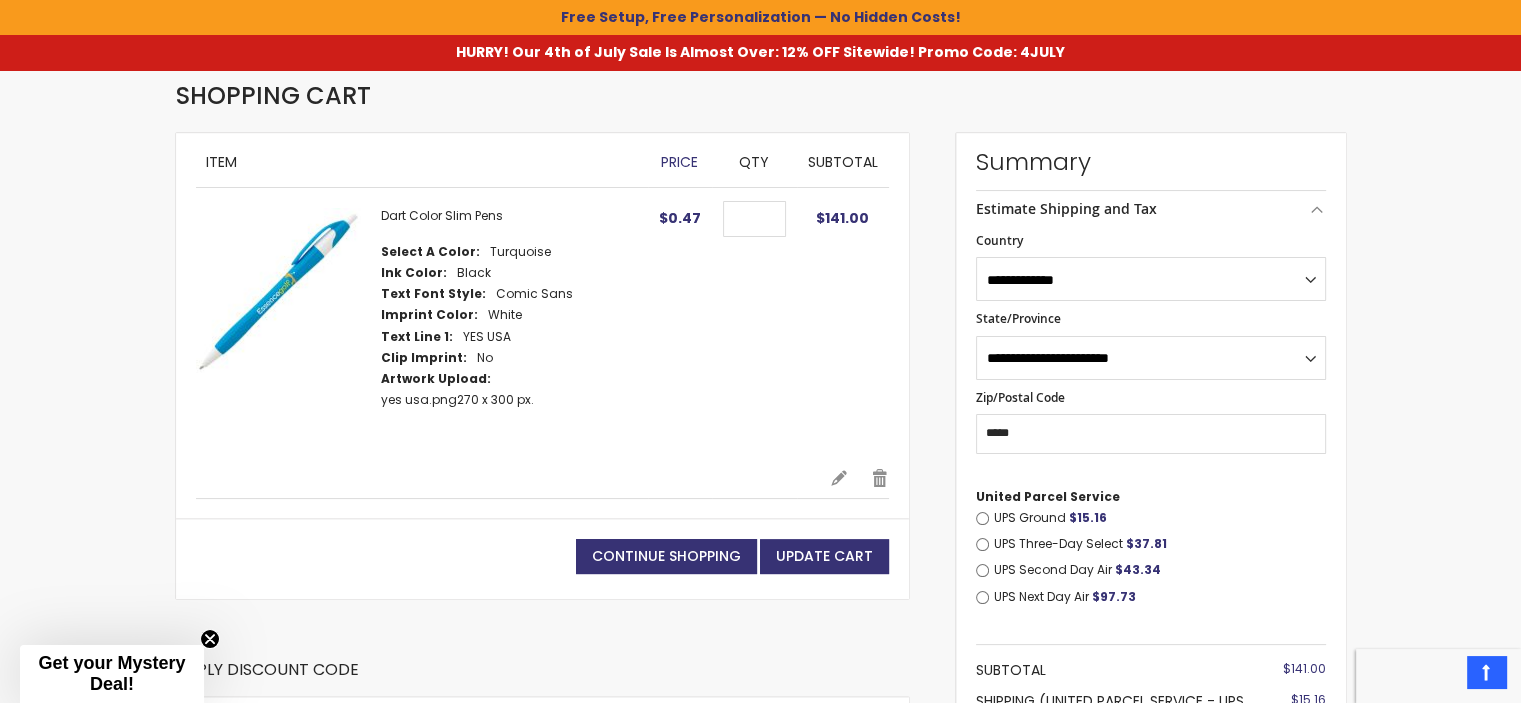 scroll, scrollTop: 261, scrollLeft: 0, axis: vertical 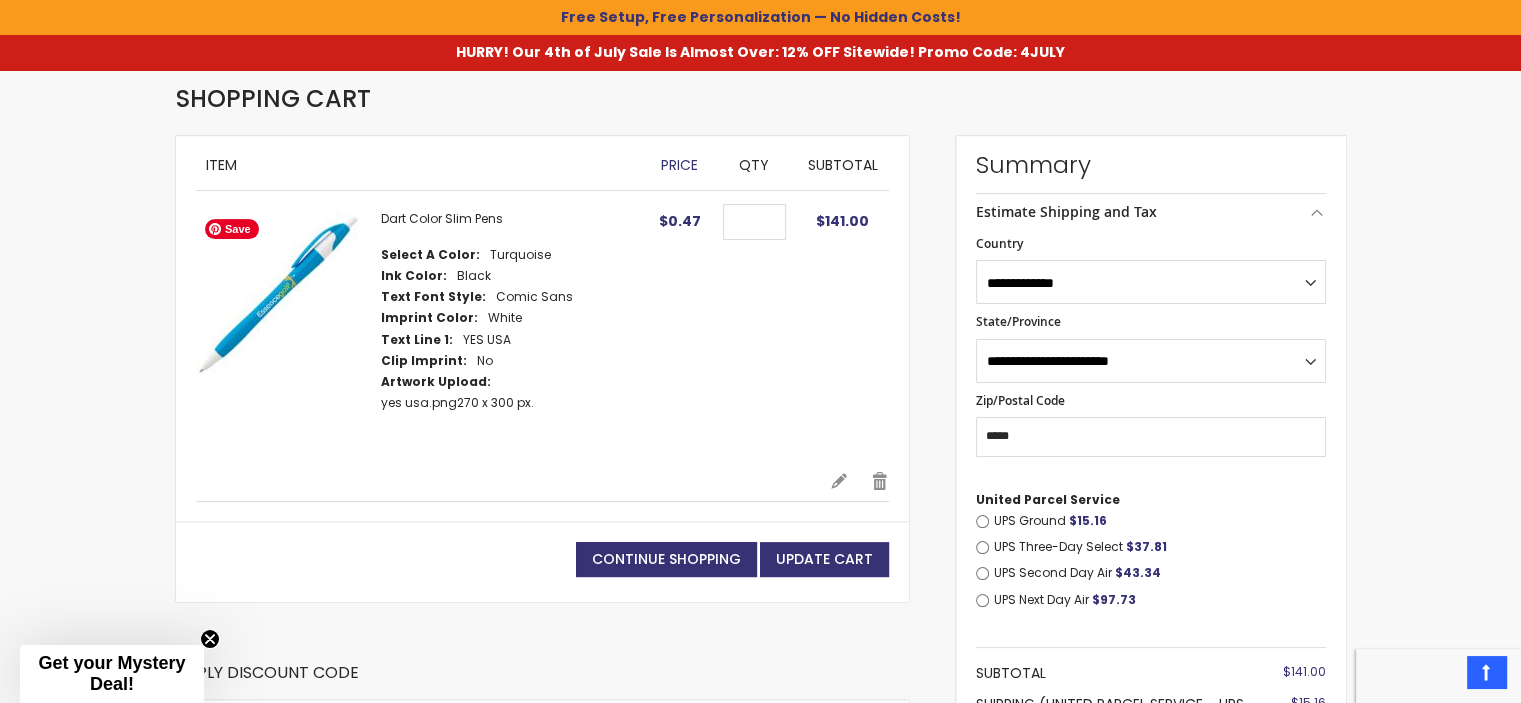 click at bounding box center (278, 293) 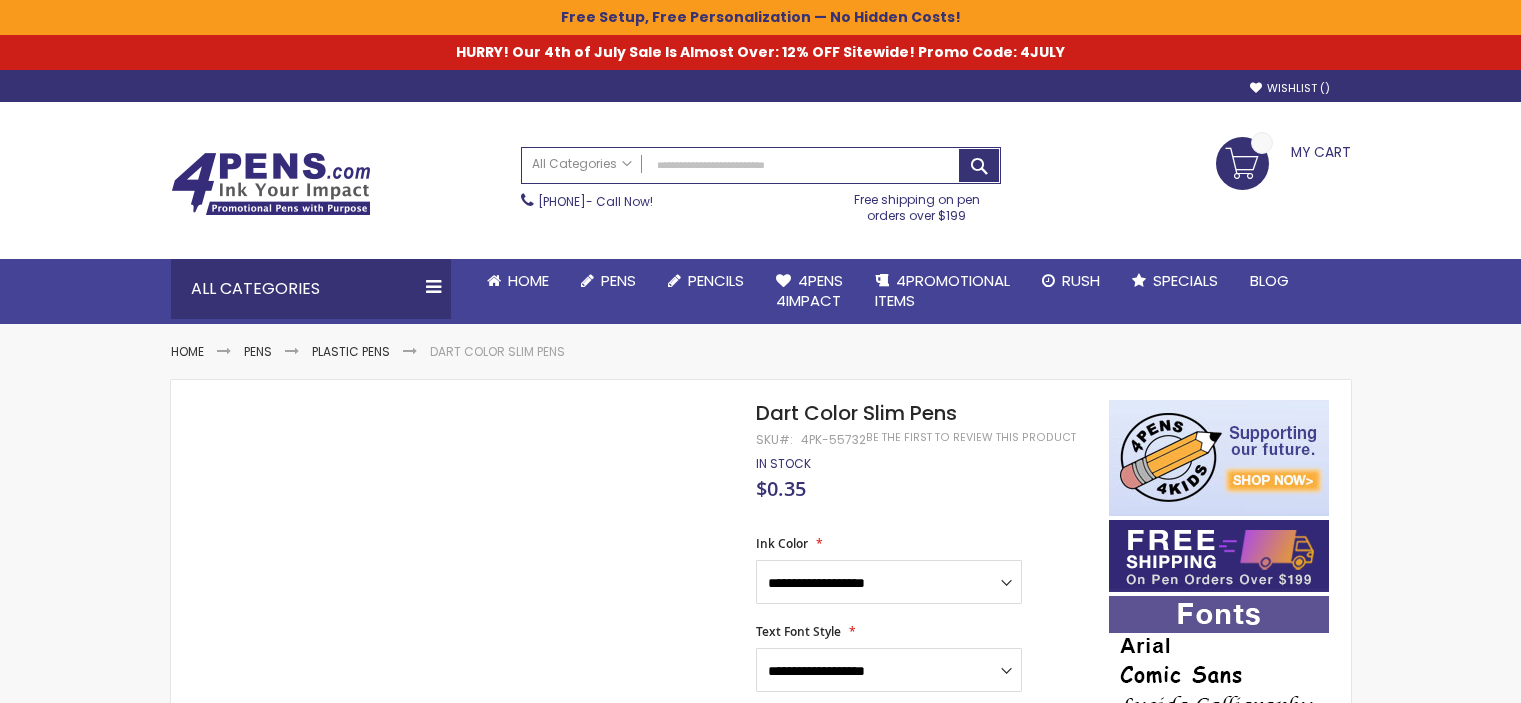 scroll, scrollTop: 0, scrollLeft: 0, axis: both 